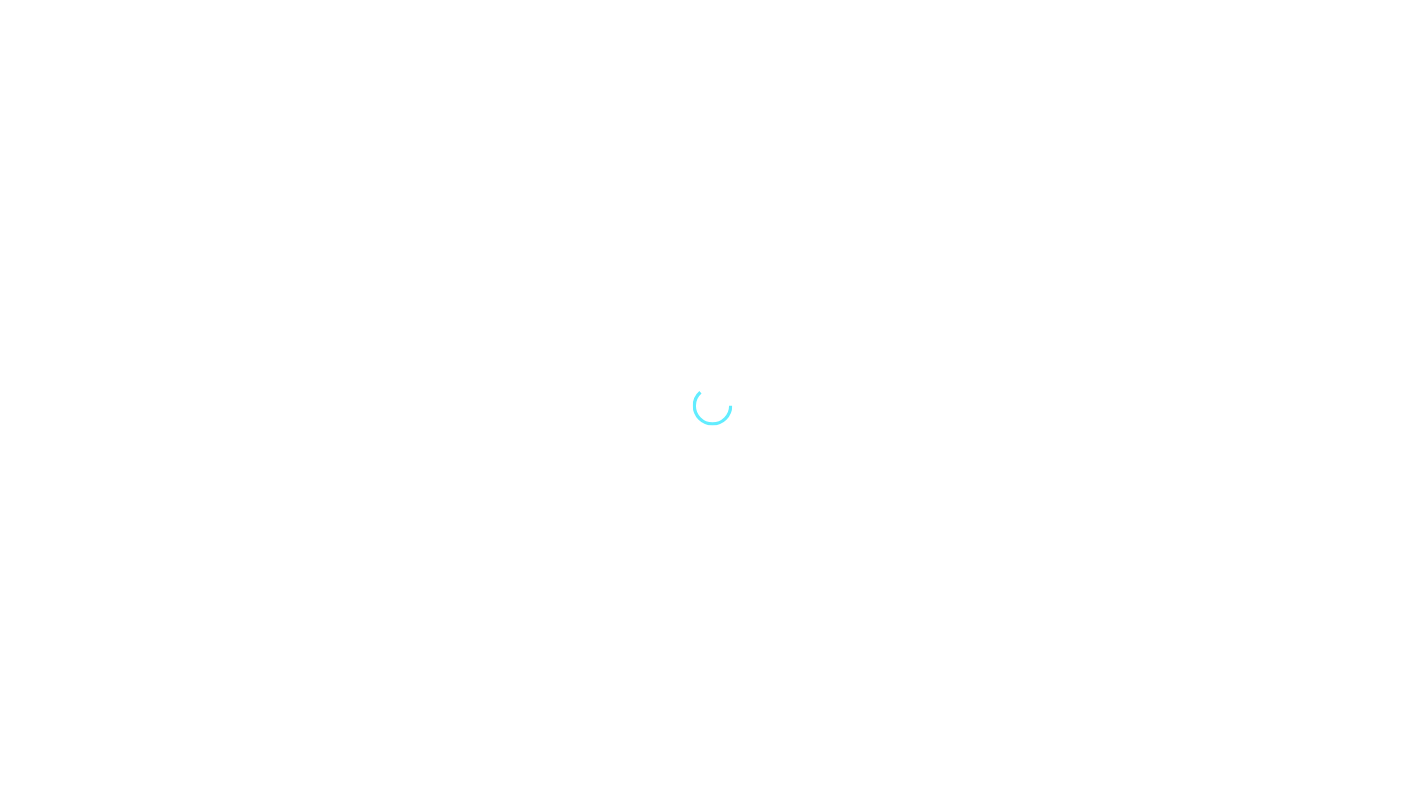 scroll, scrollTop: 0, scrollLeft: 0, axis: both 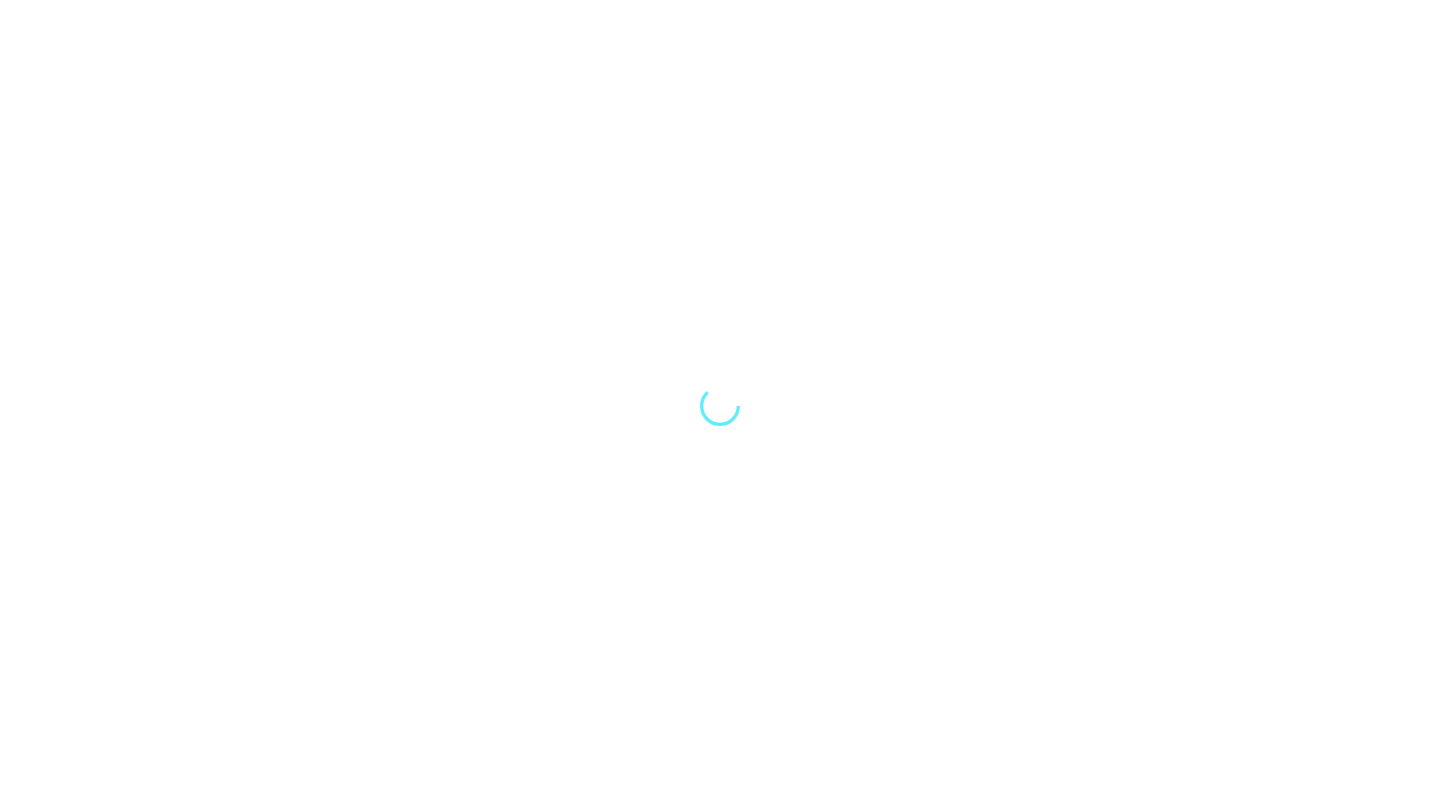 select on "Song" 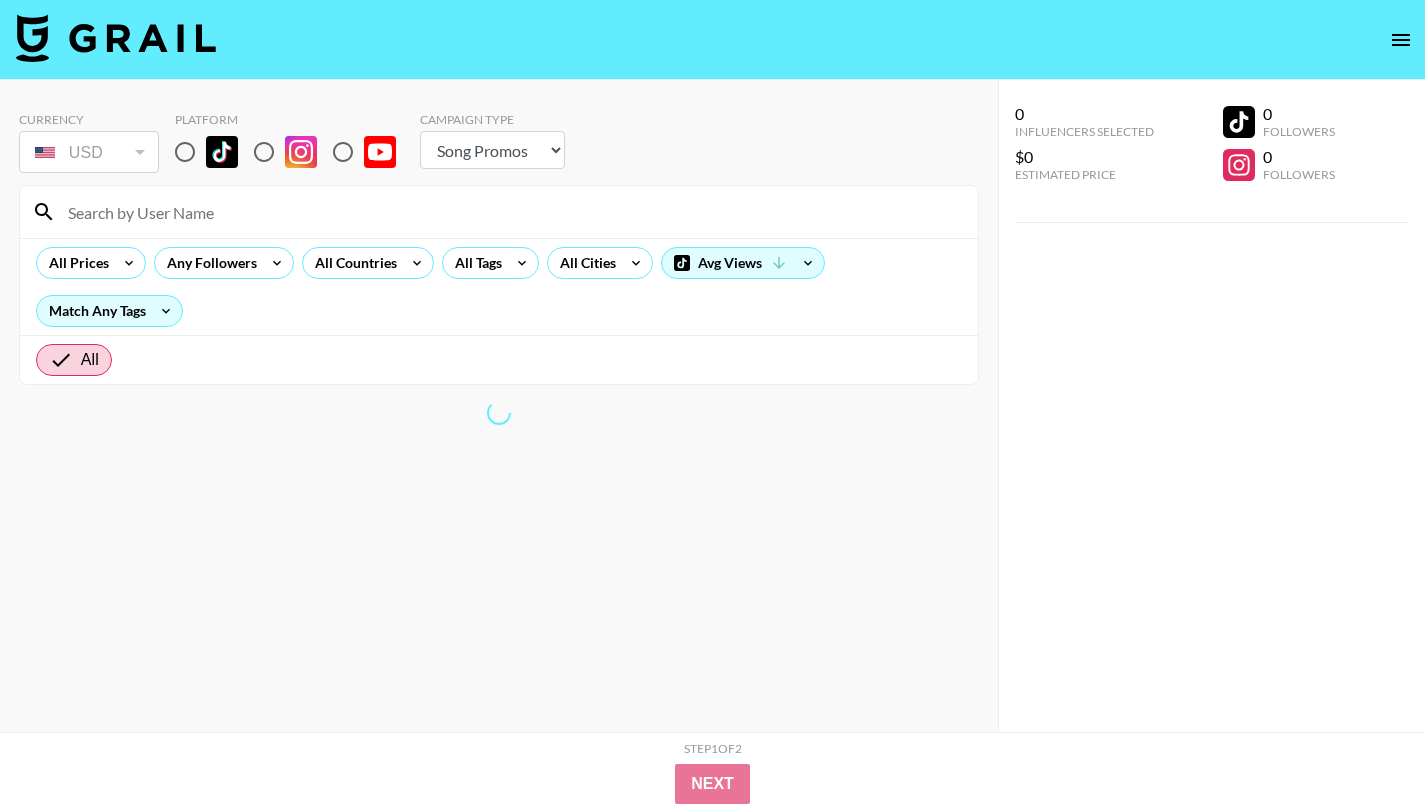 click at bounding box center [185, 152] 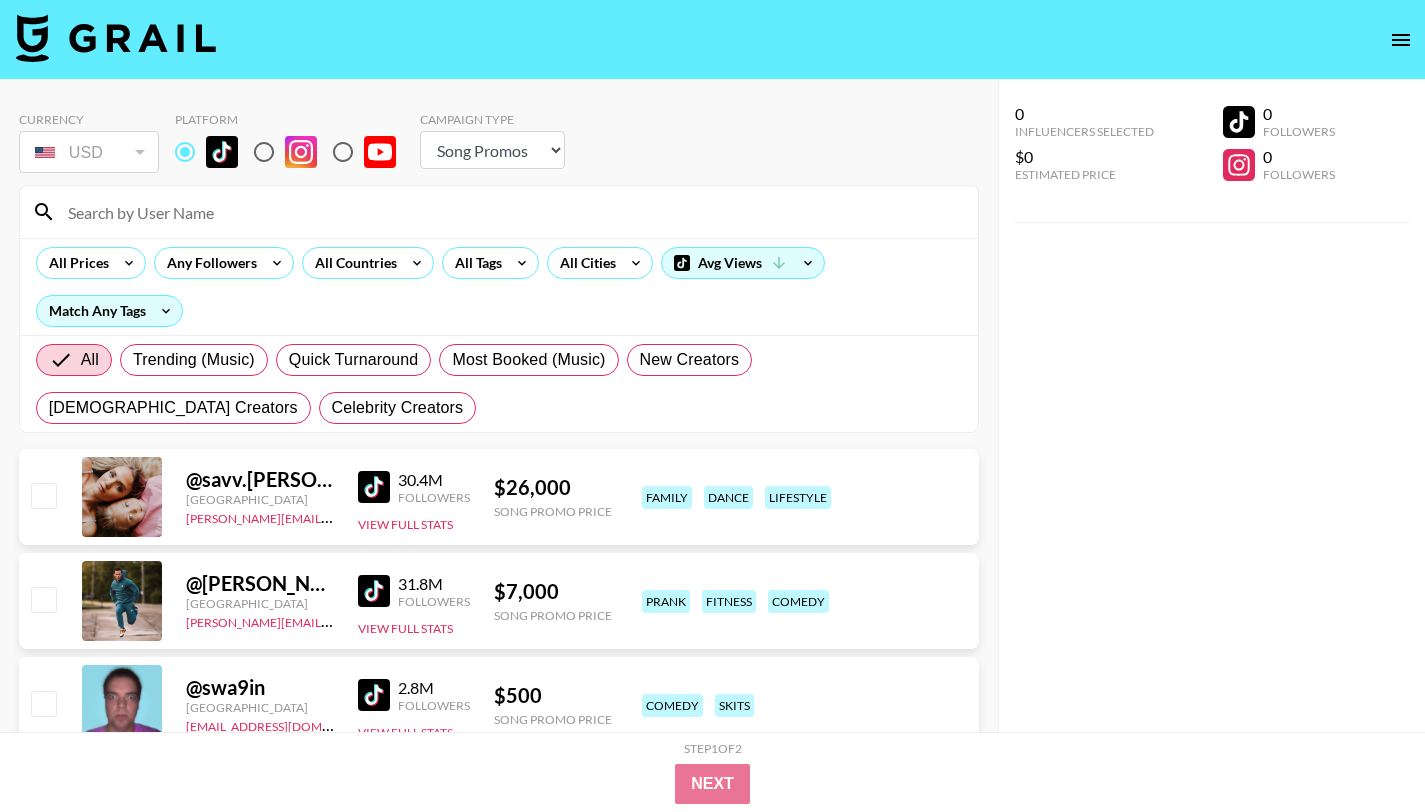 click at bounding box center (511, 212) 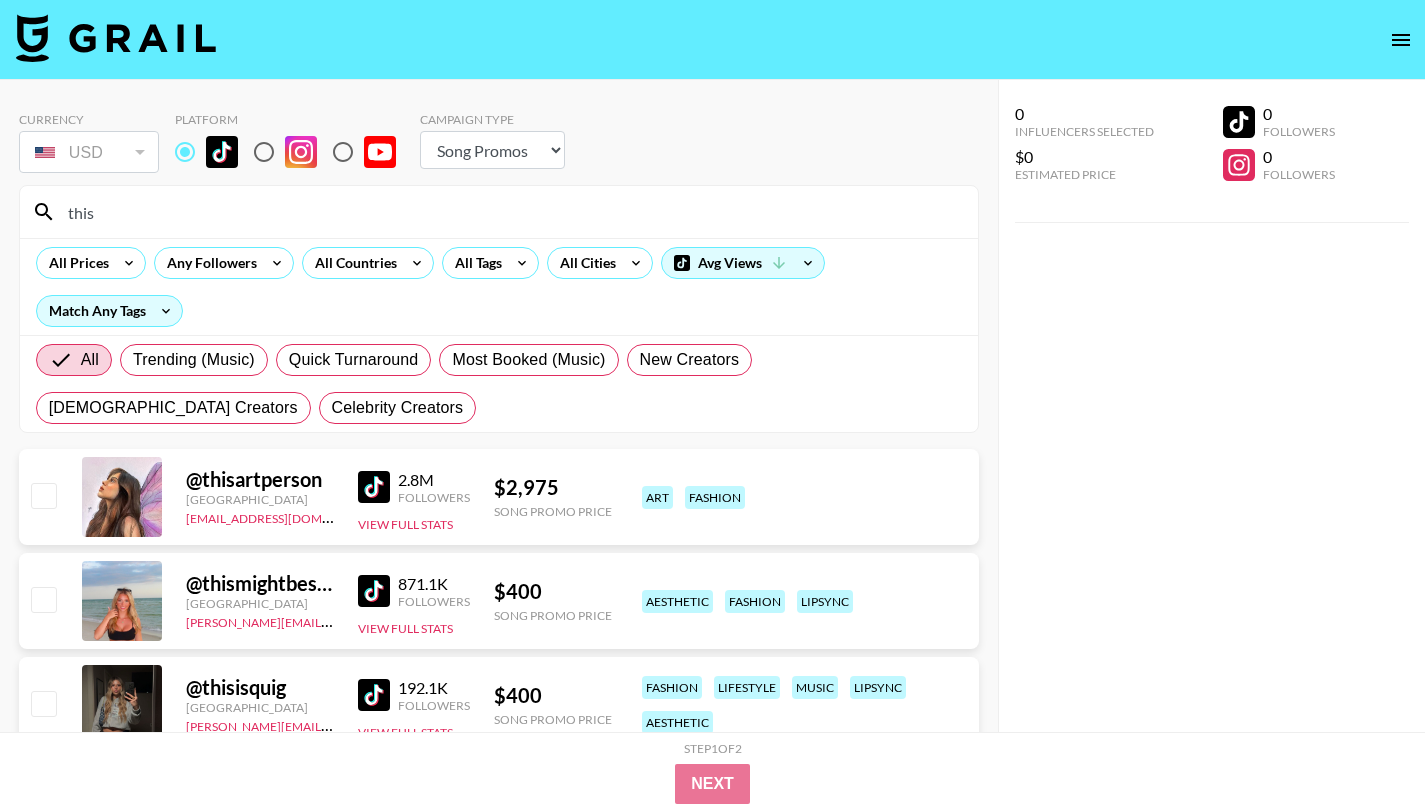 type on "this" 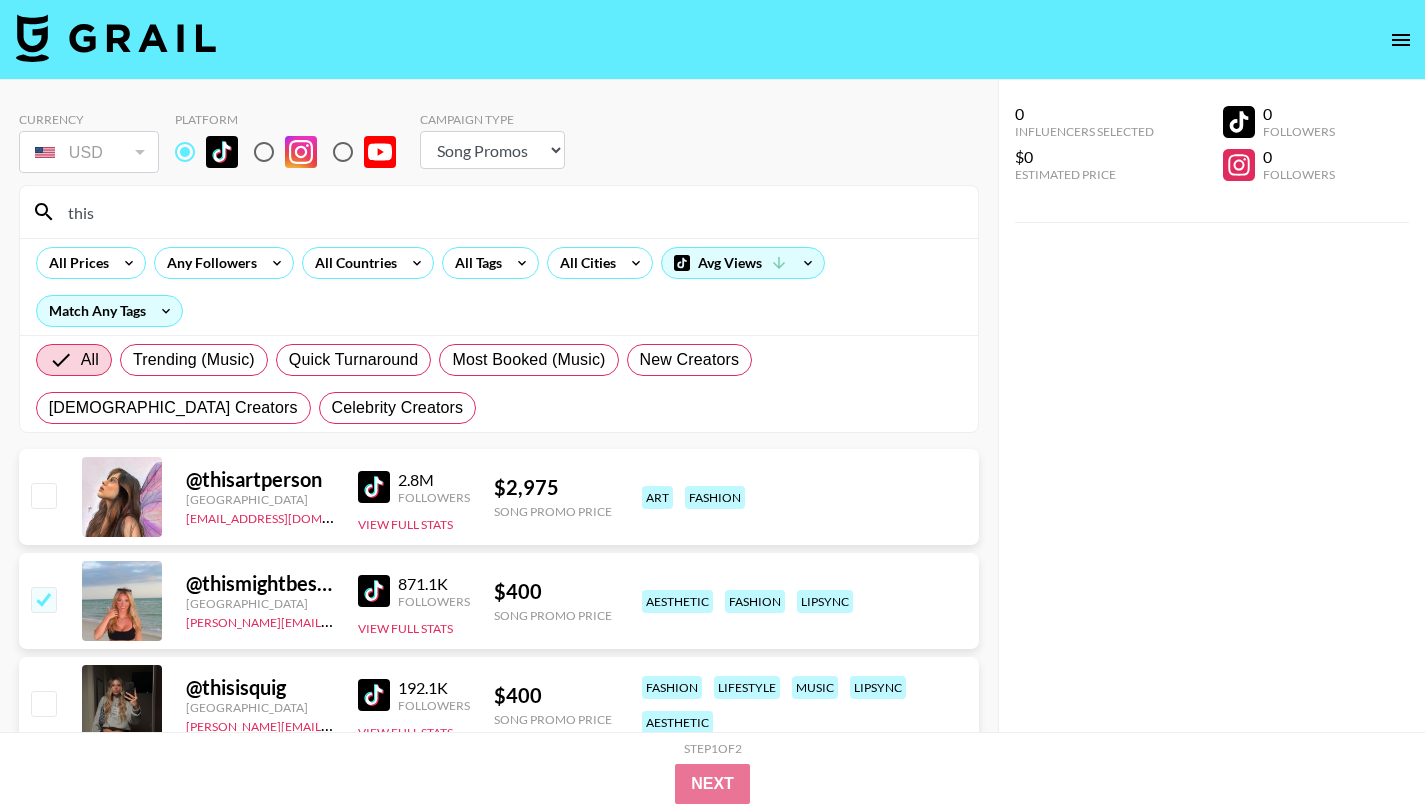 checkbox on "true" 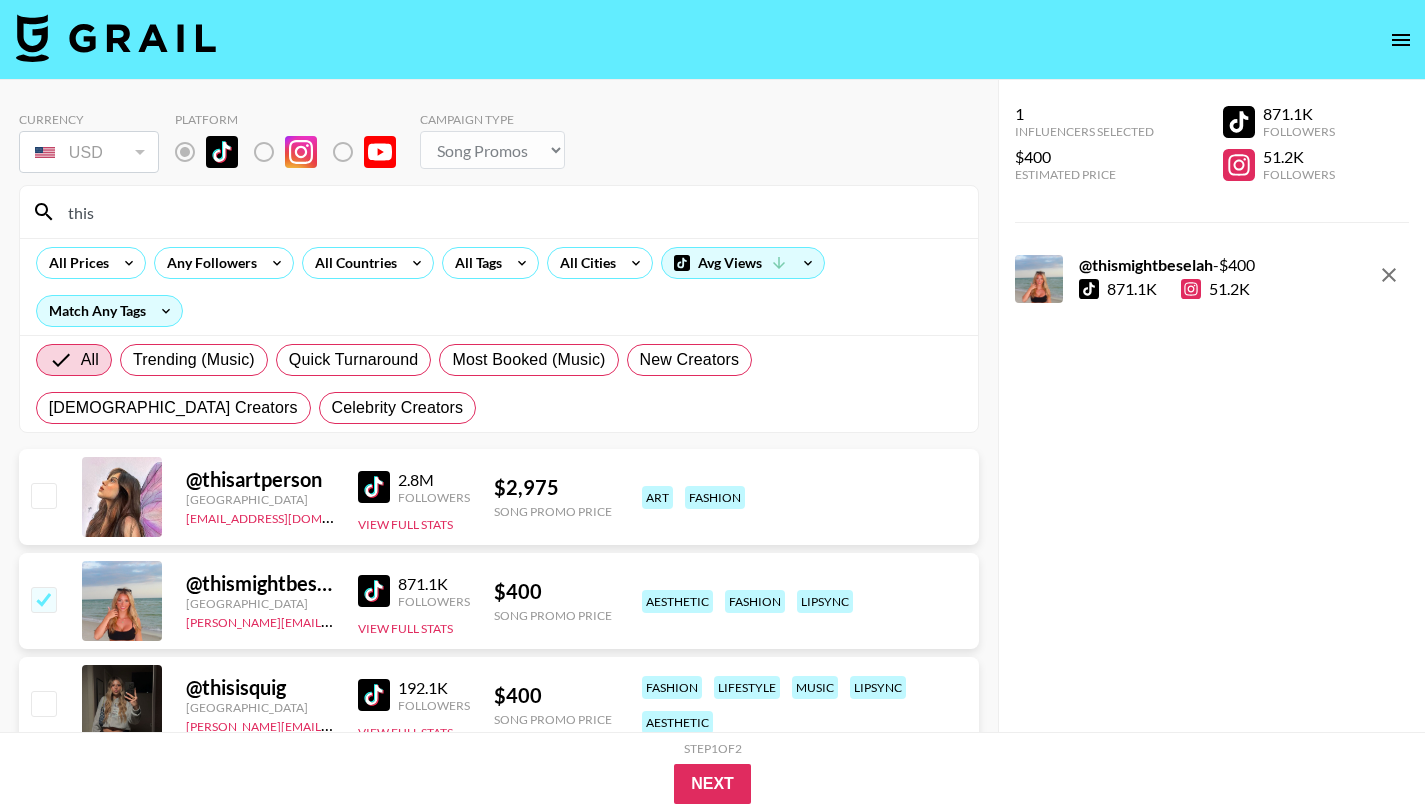click on "this" at bounding box center (511, 212) 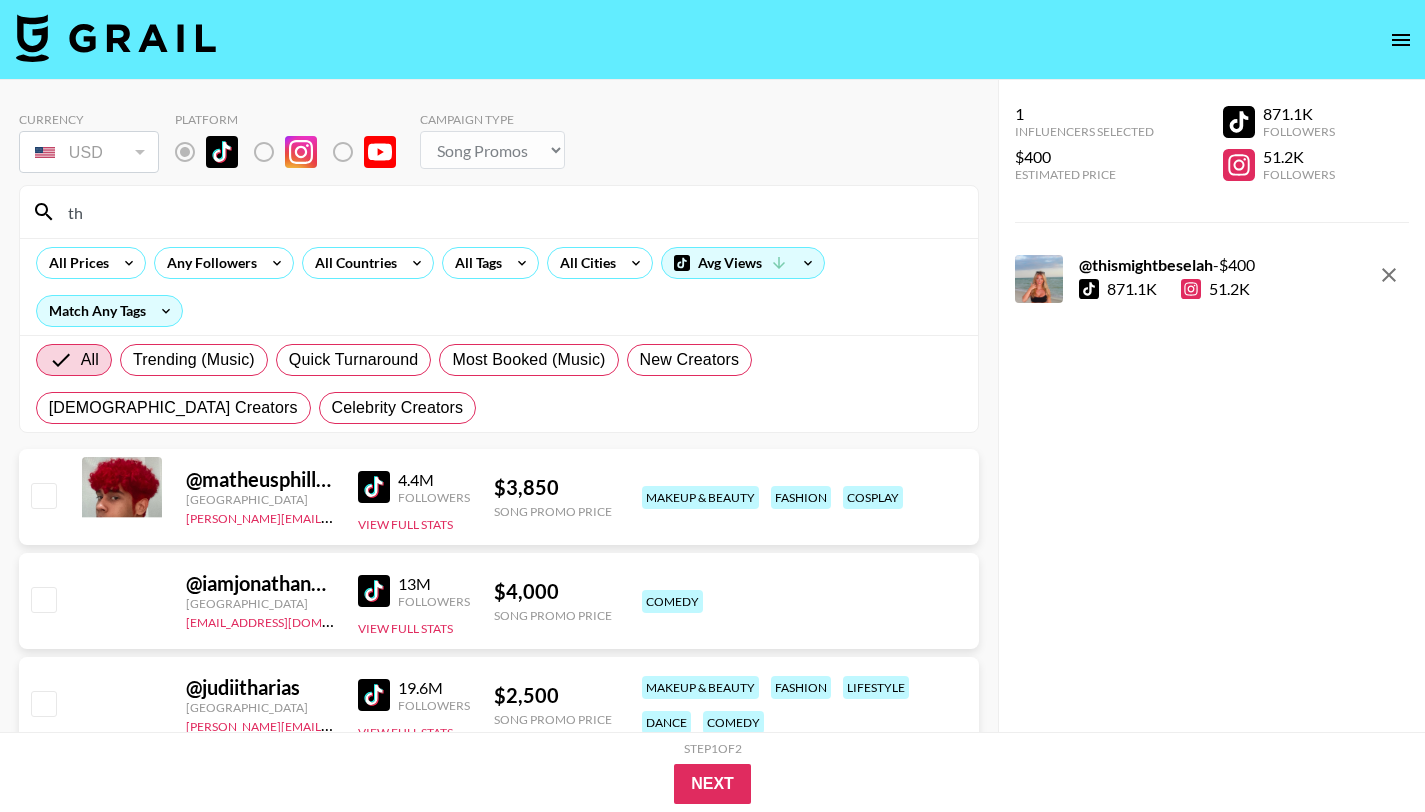 type on "t" 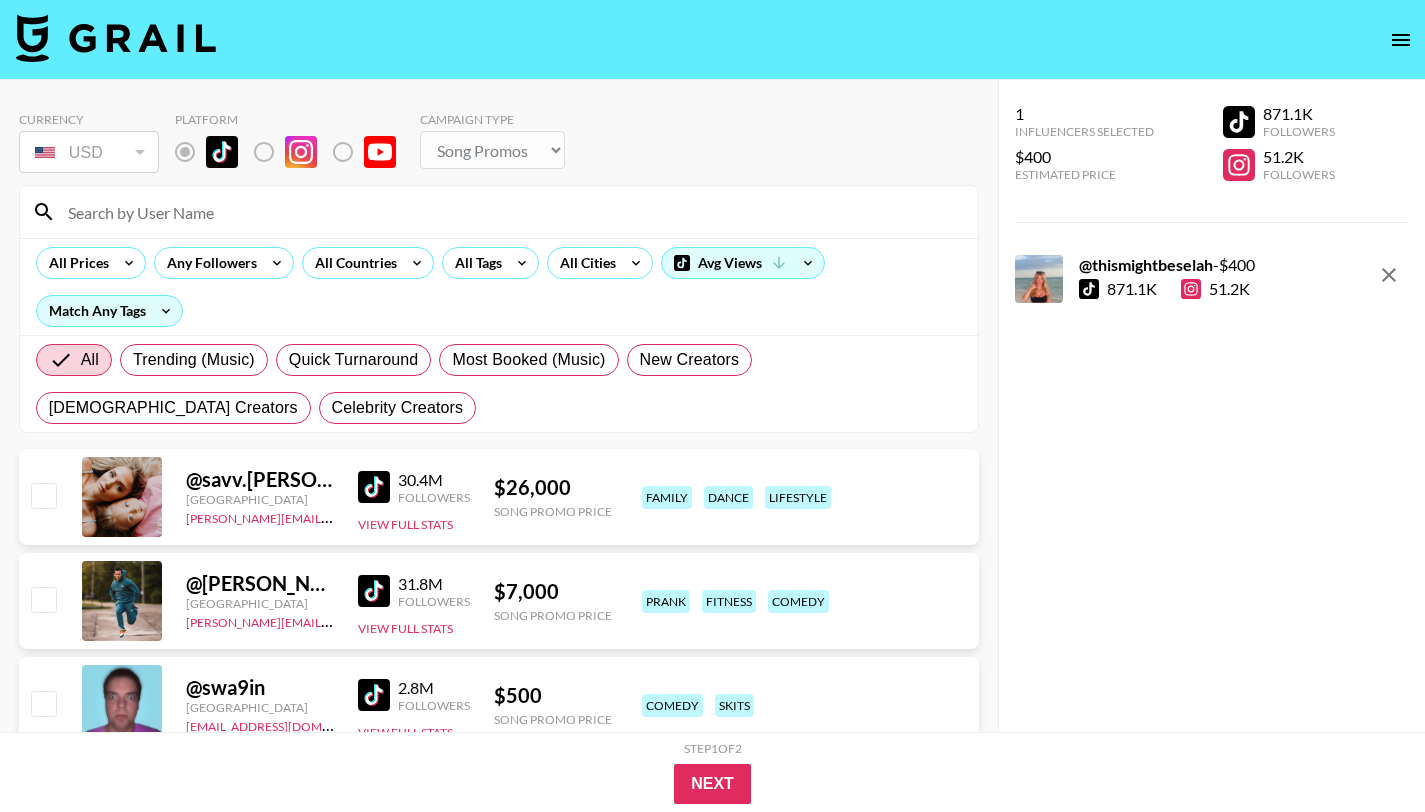 click at bounding box center [511, 212] 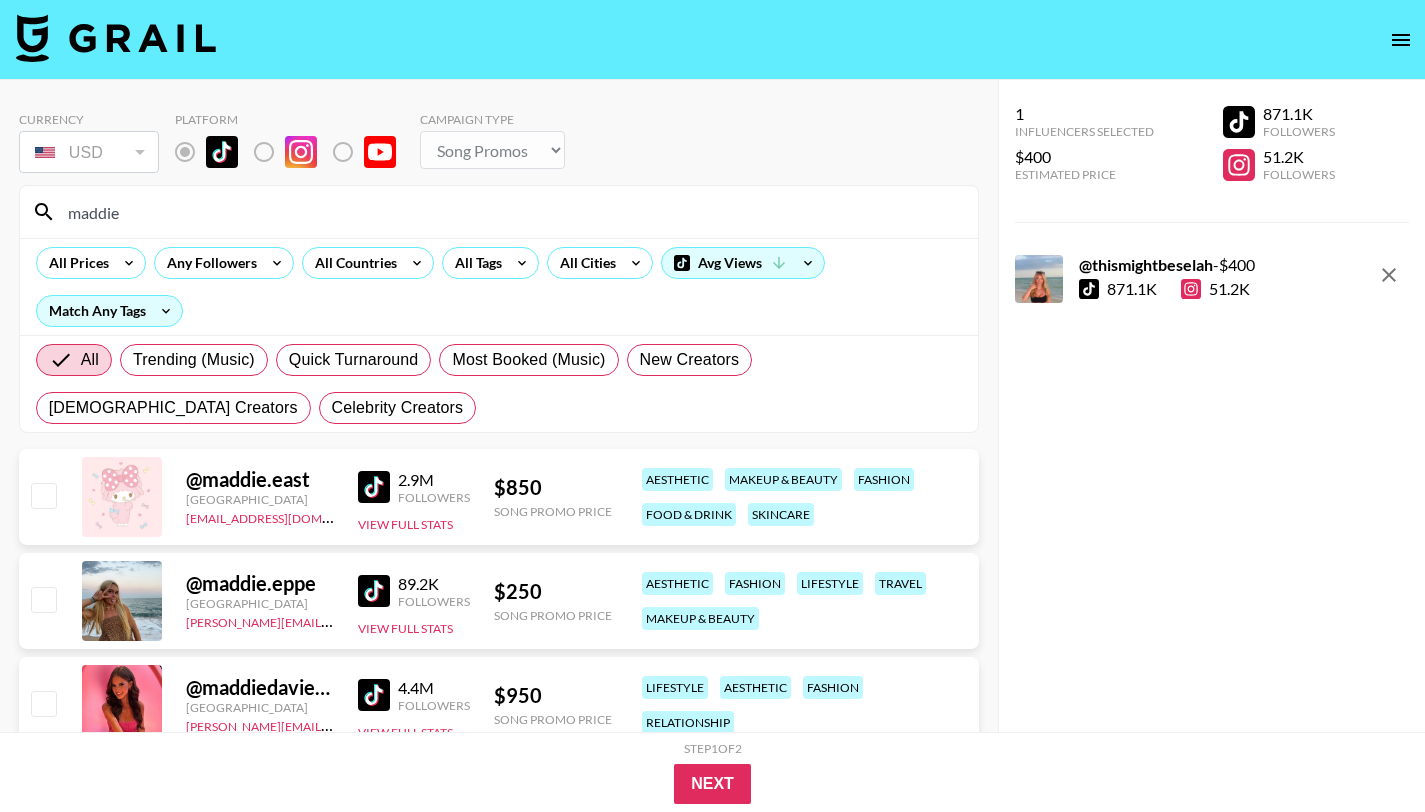 type on "maddie" 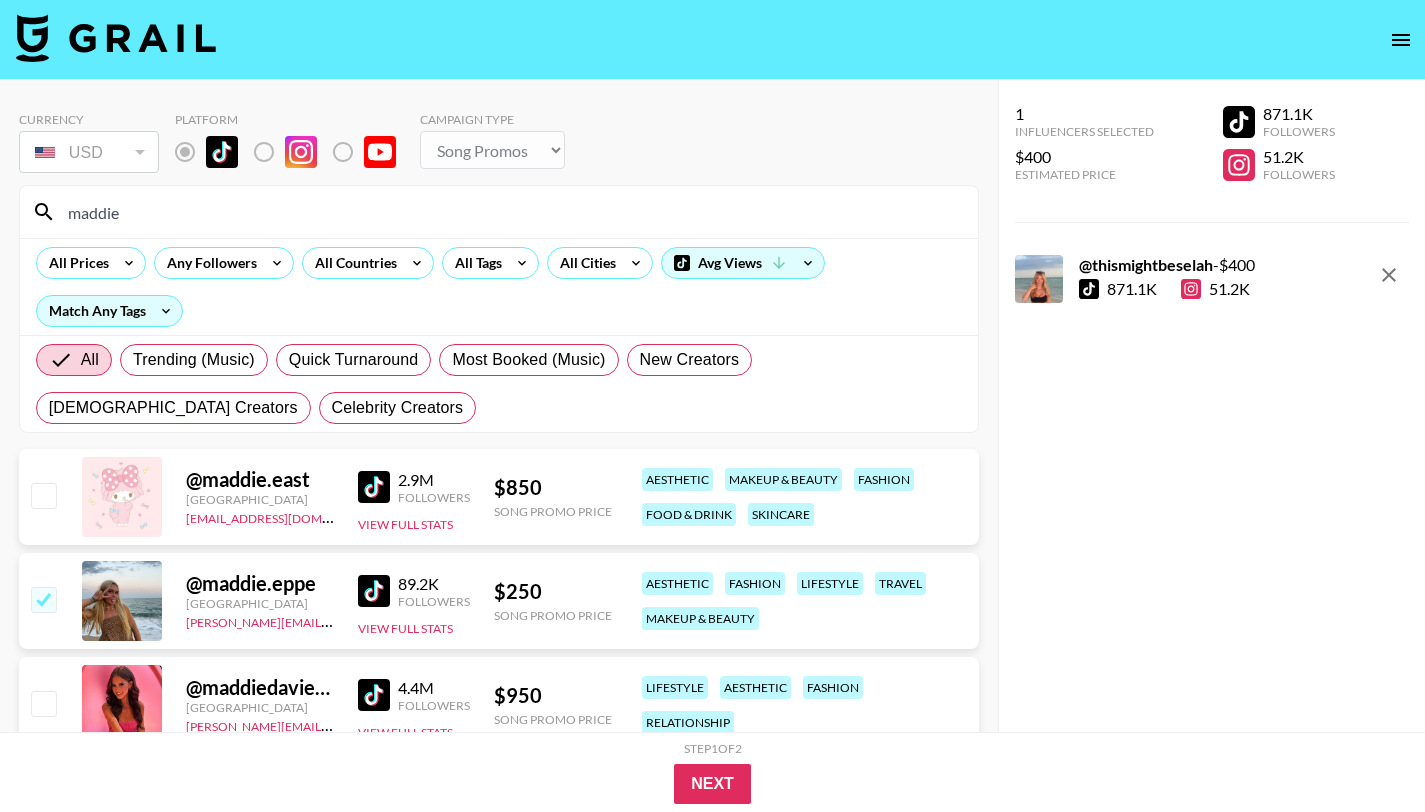 checkbox on "true" 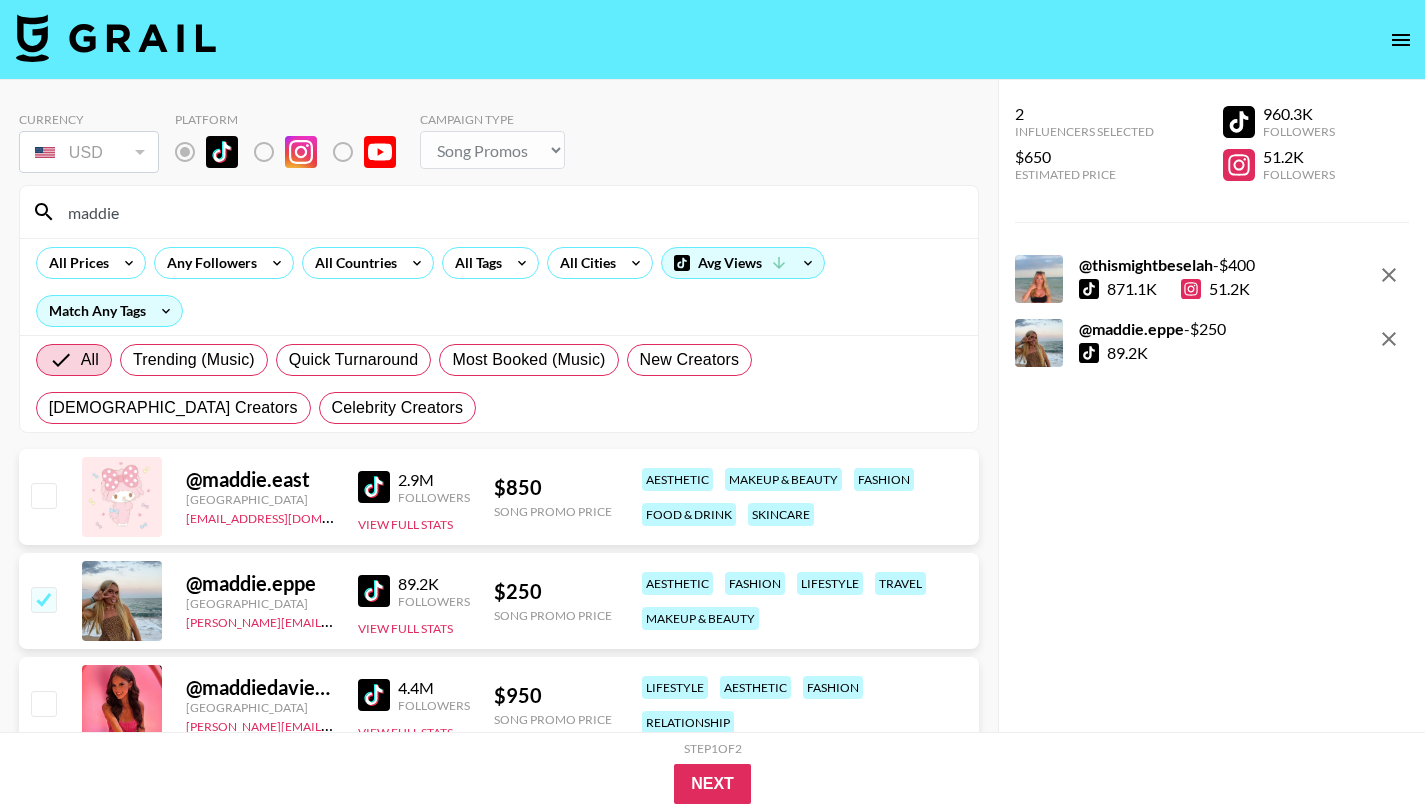 drag, startPoint x: 160, startPoint y: 214, endPoint x: 91, endPoint y: 228, distance: 70.40597 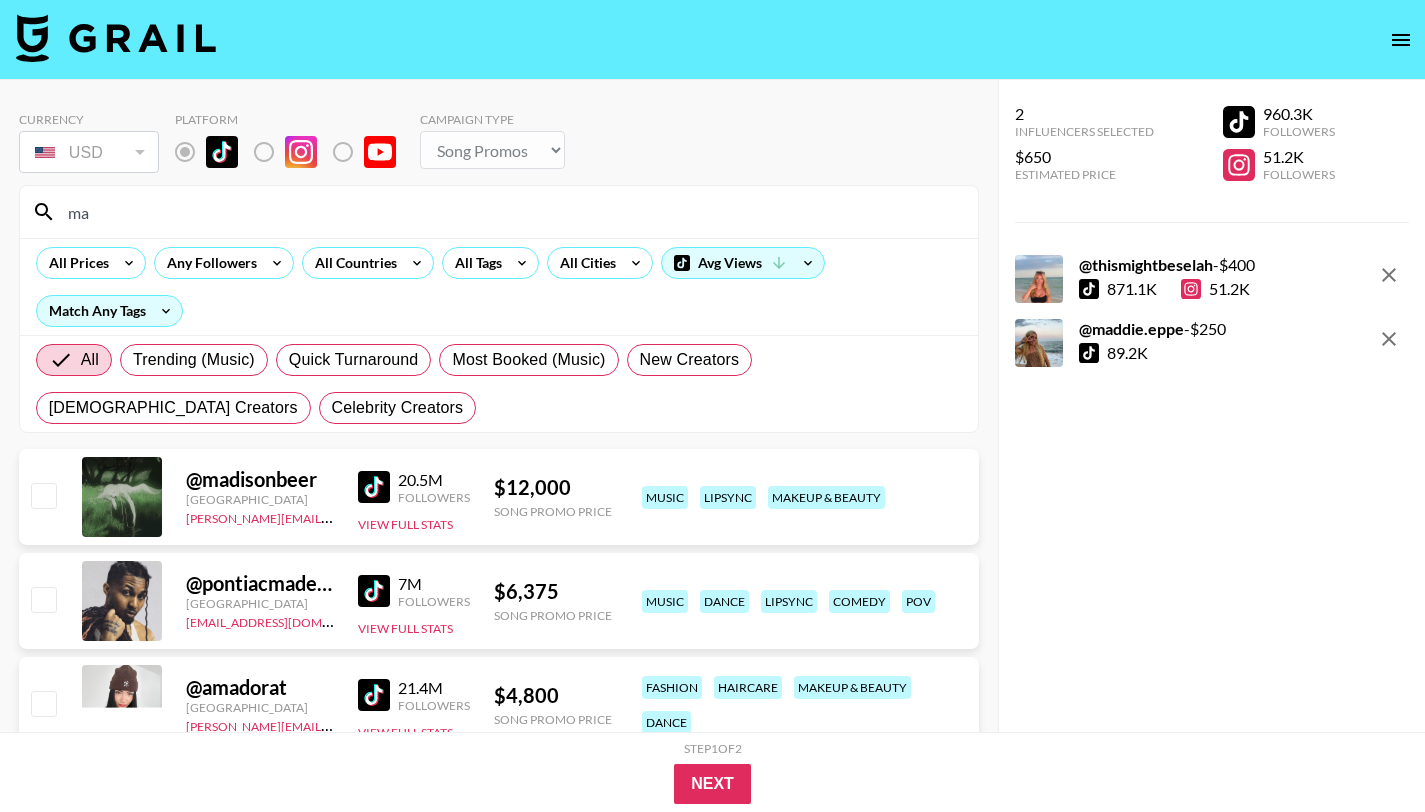 type on "m" 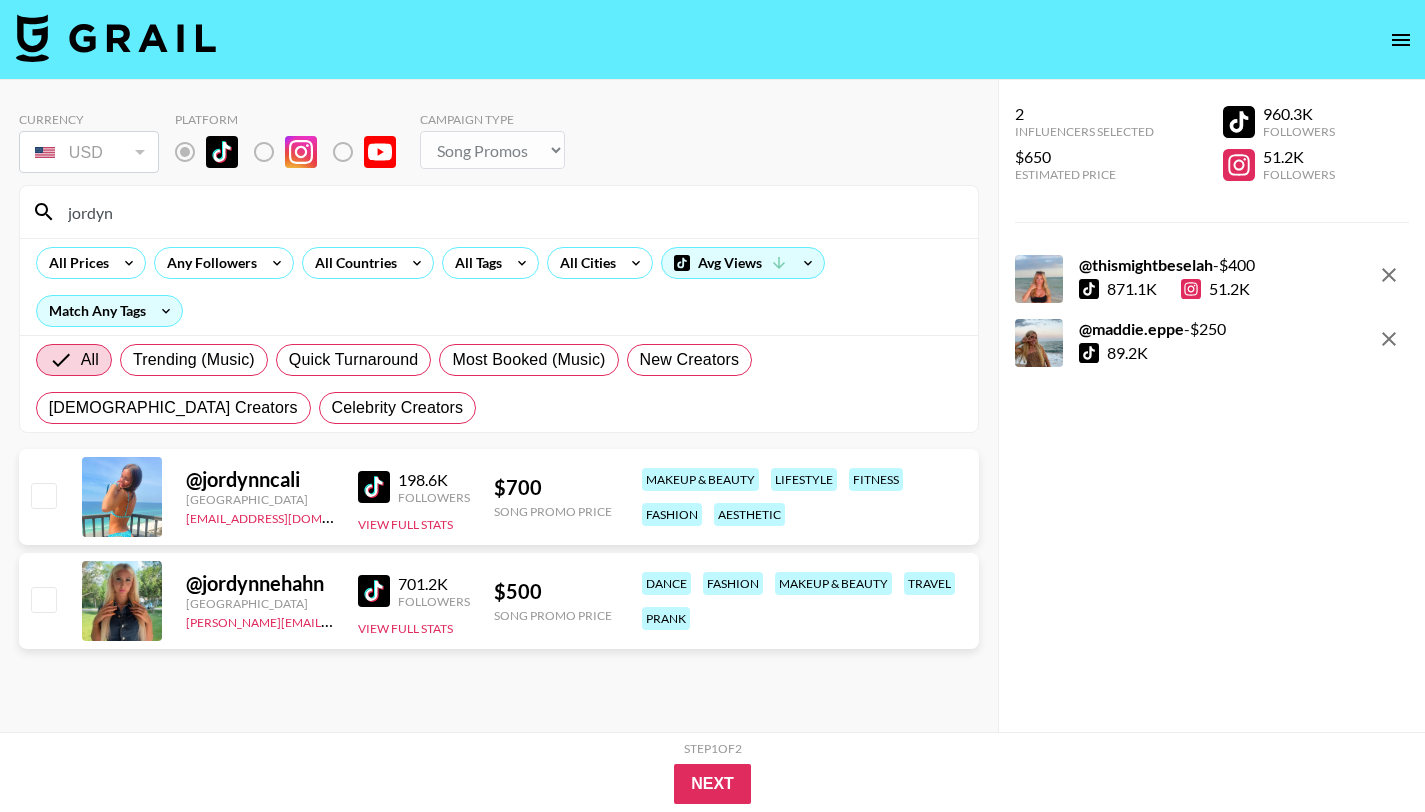 type on "jordyn" 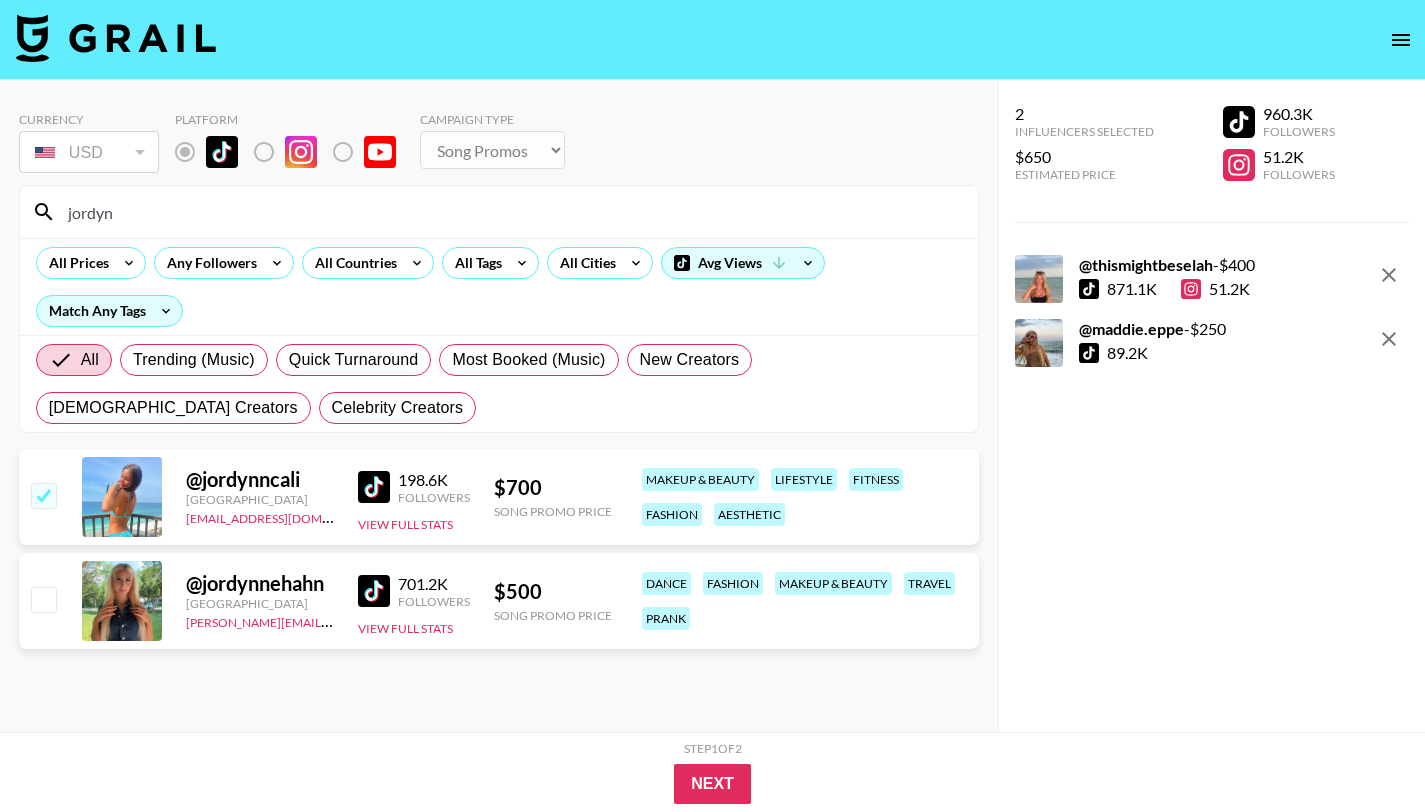 checkbox on "true" 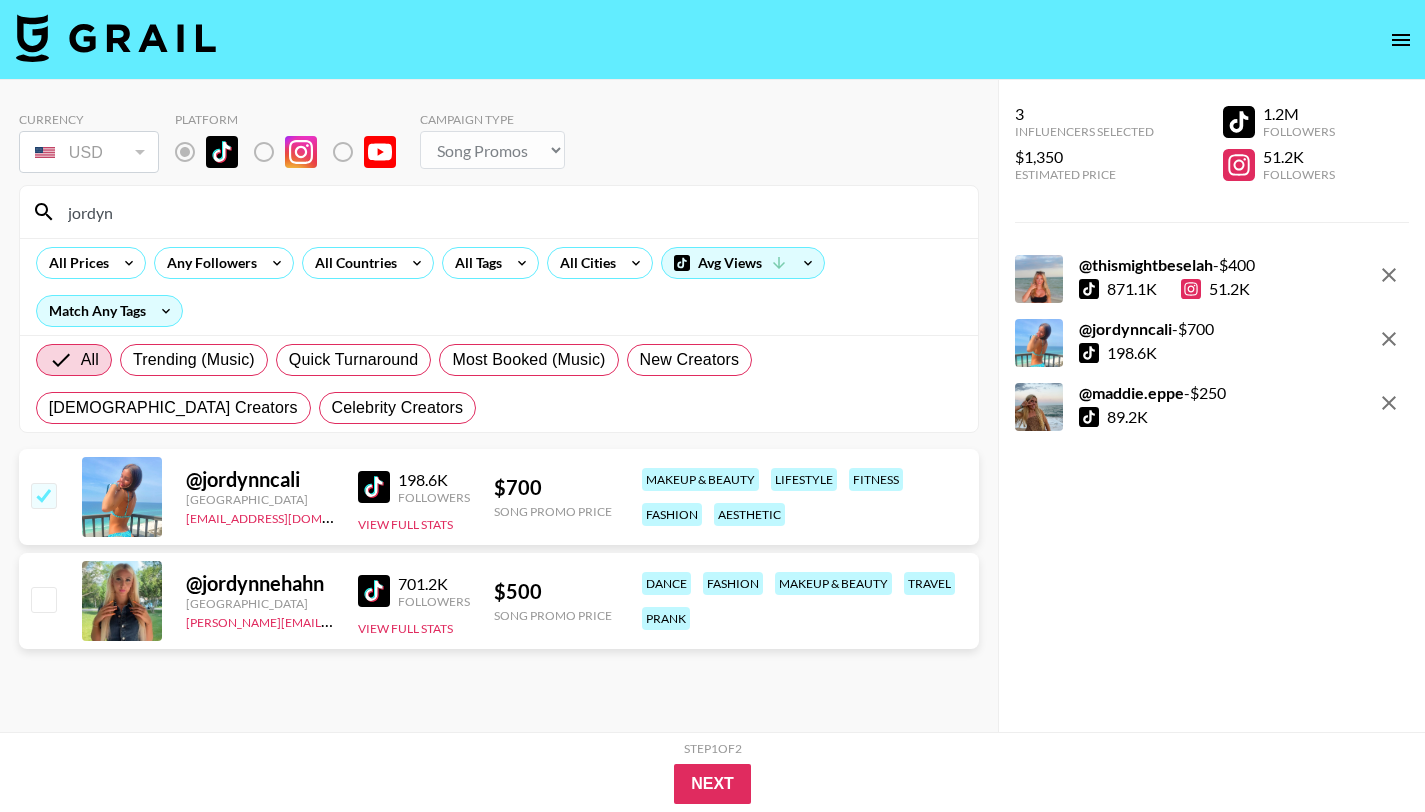 drag, startPoint x: 146, startPoint y: 219, endPoint x: 17, endPoint y: 219, distance: 129 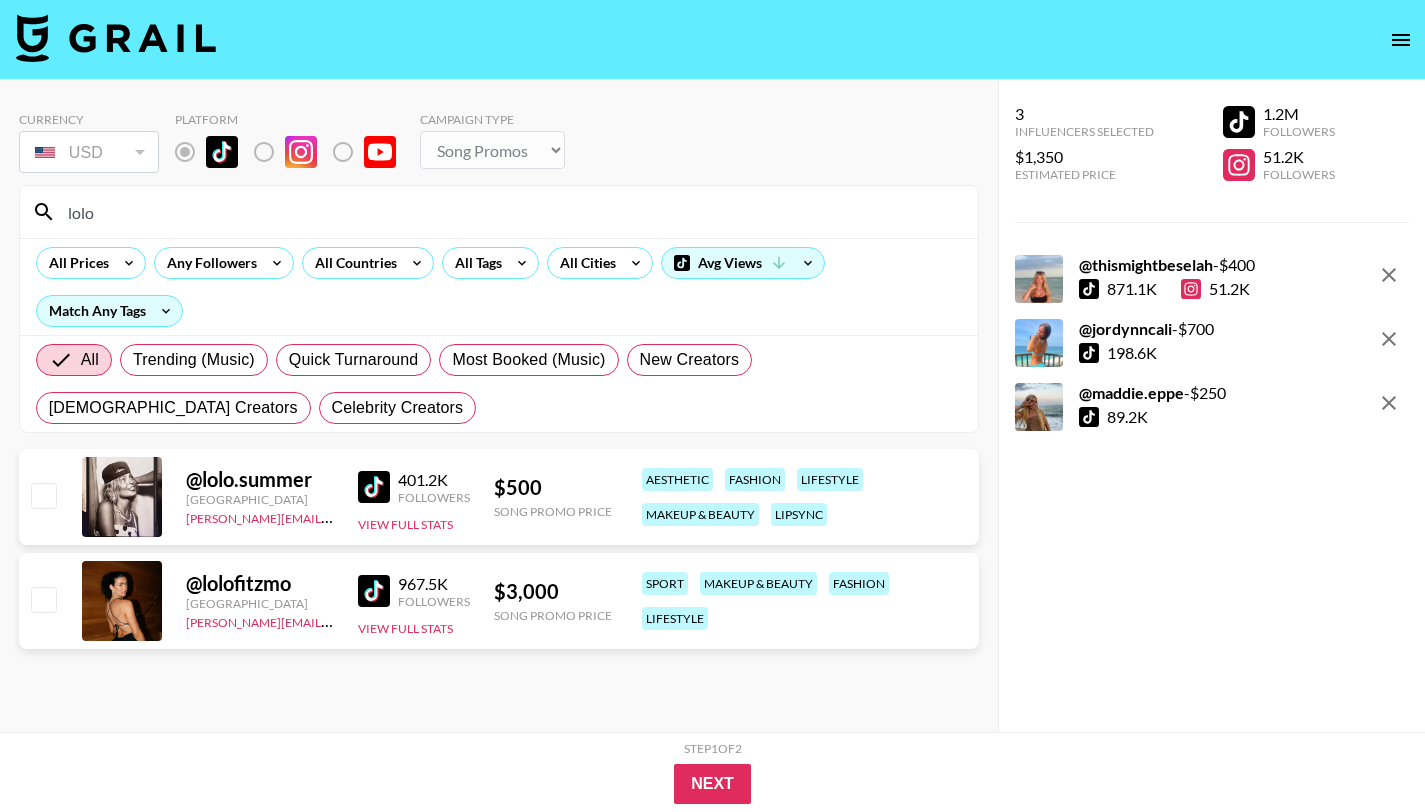 type on "lolo" 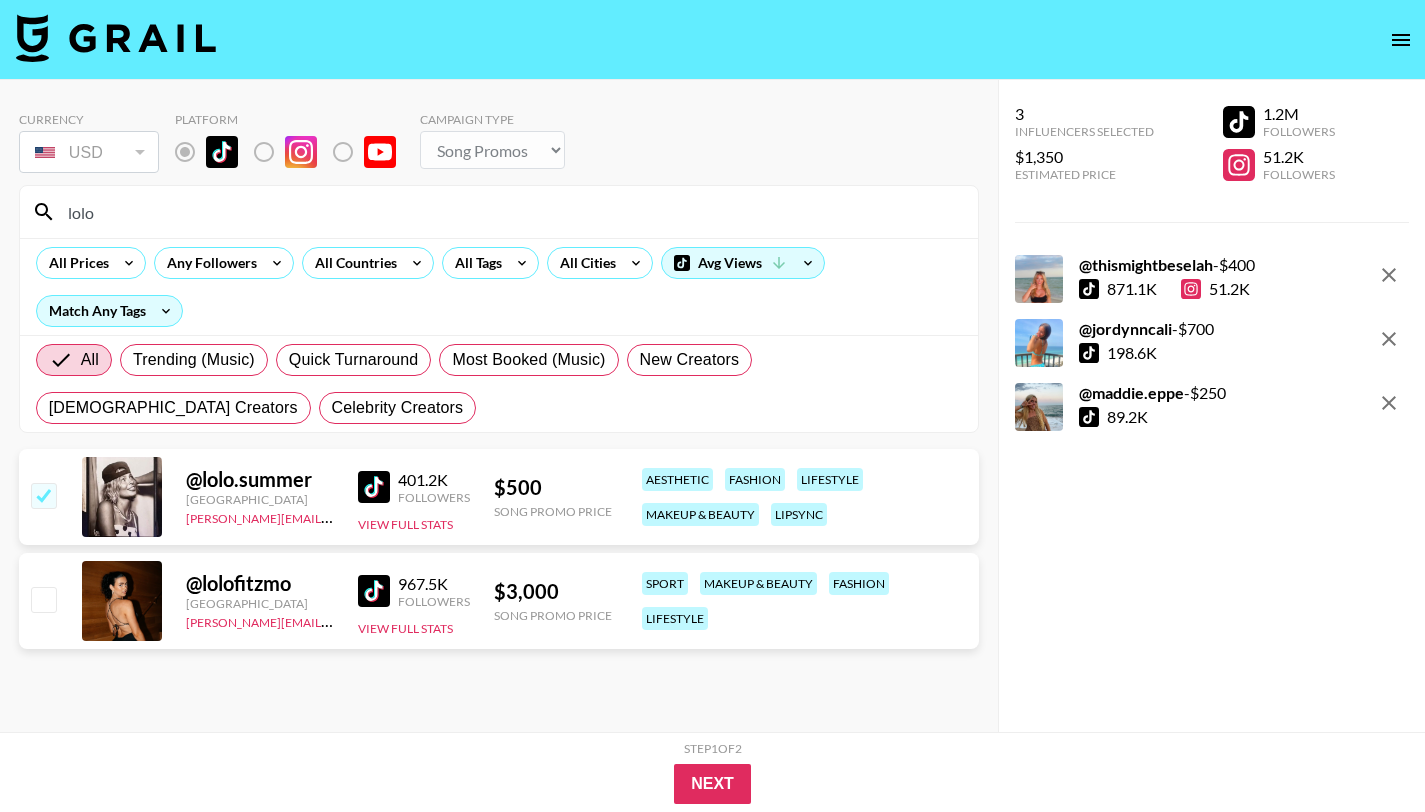 checkbox on "true" 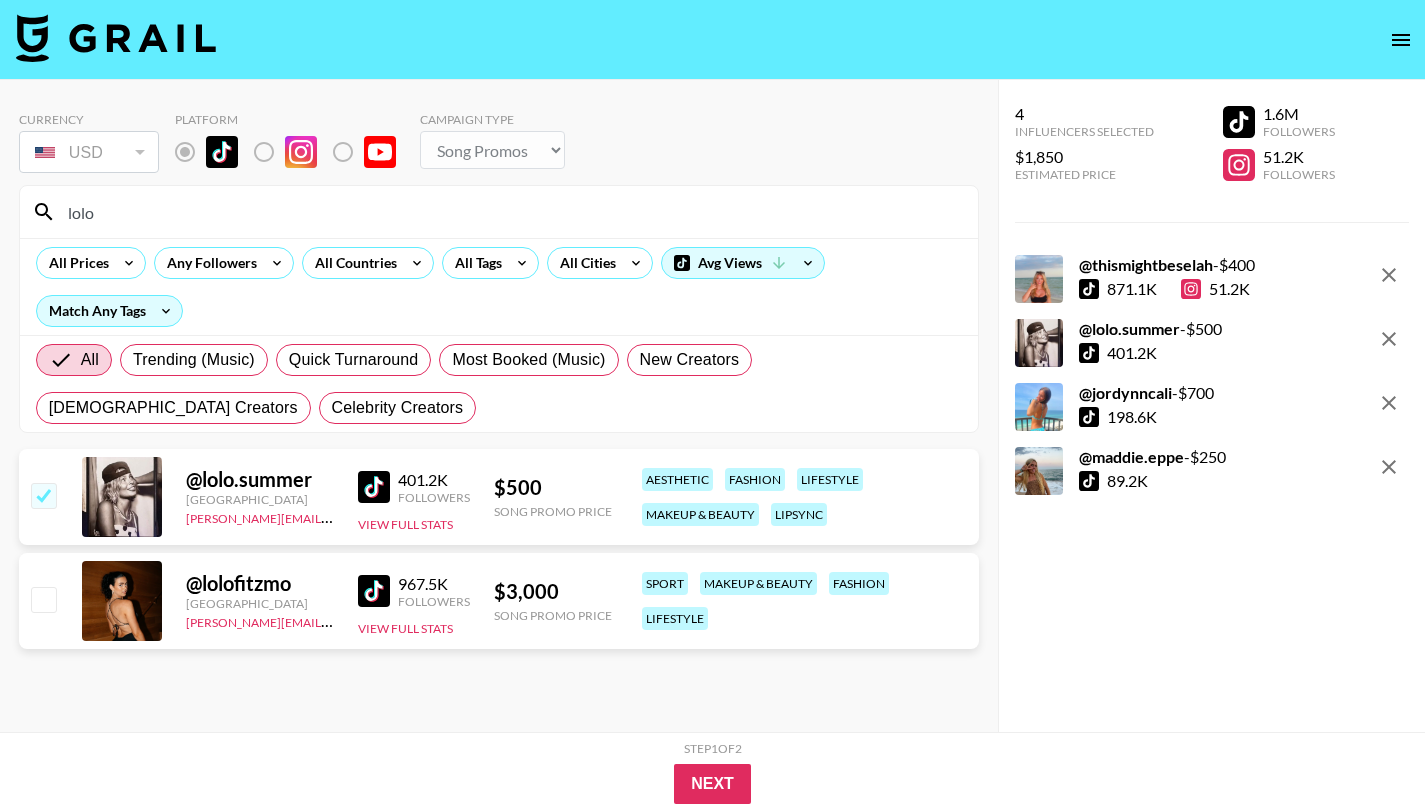 click on "lolo" at bounding box center (511, 212) 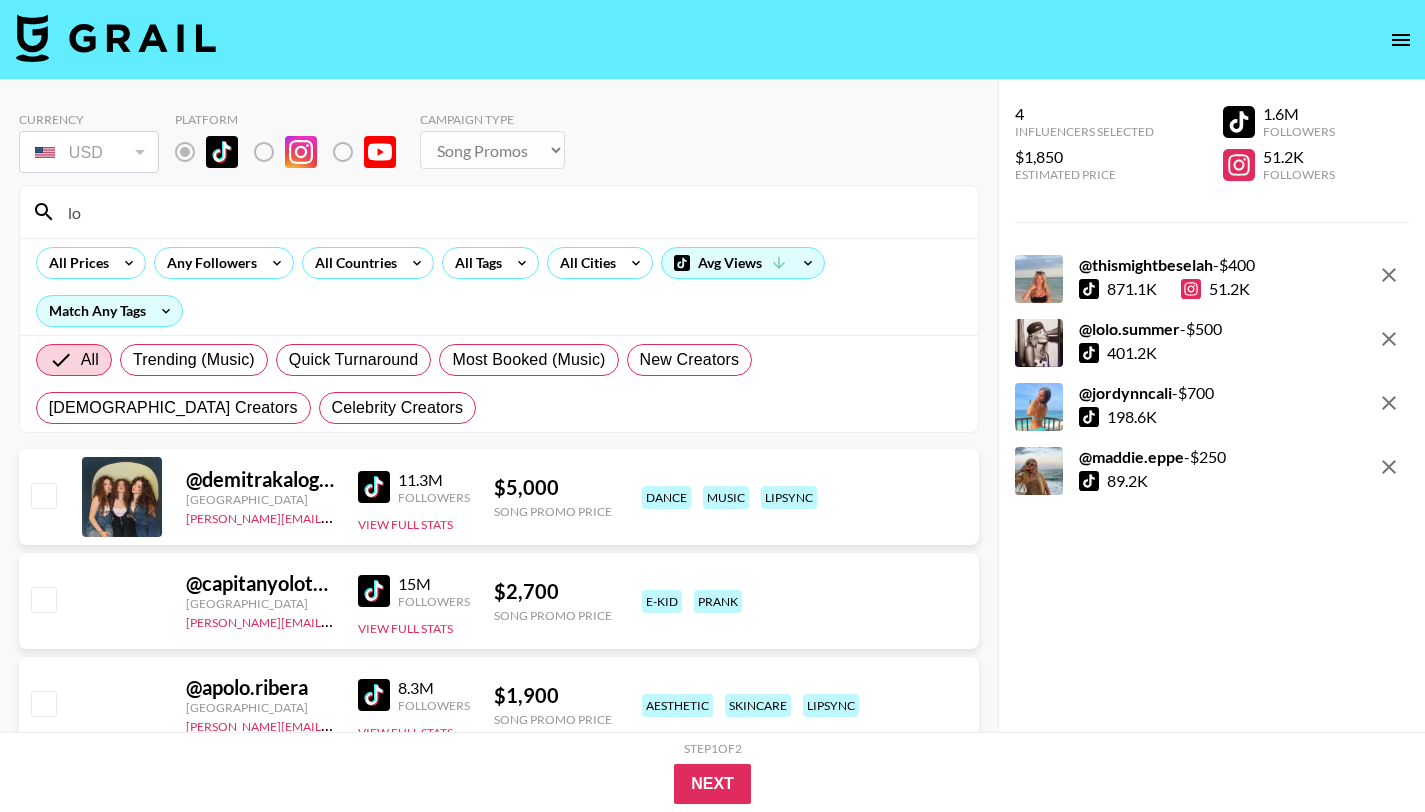 type on "l" 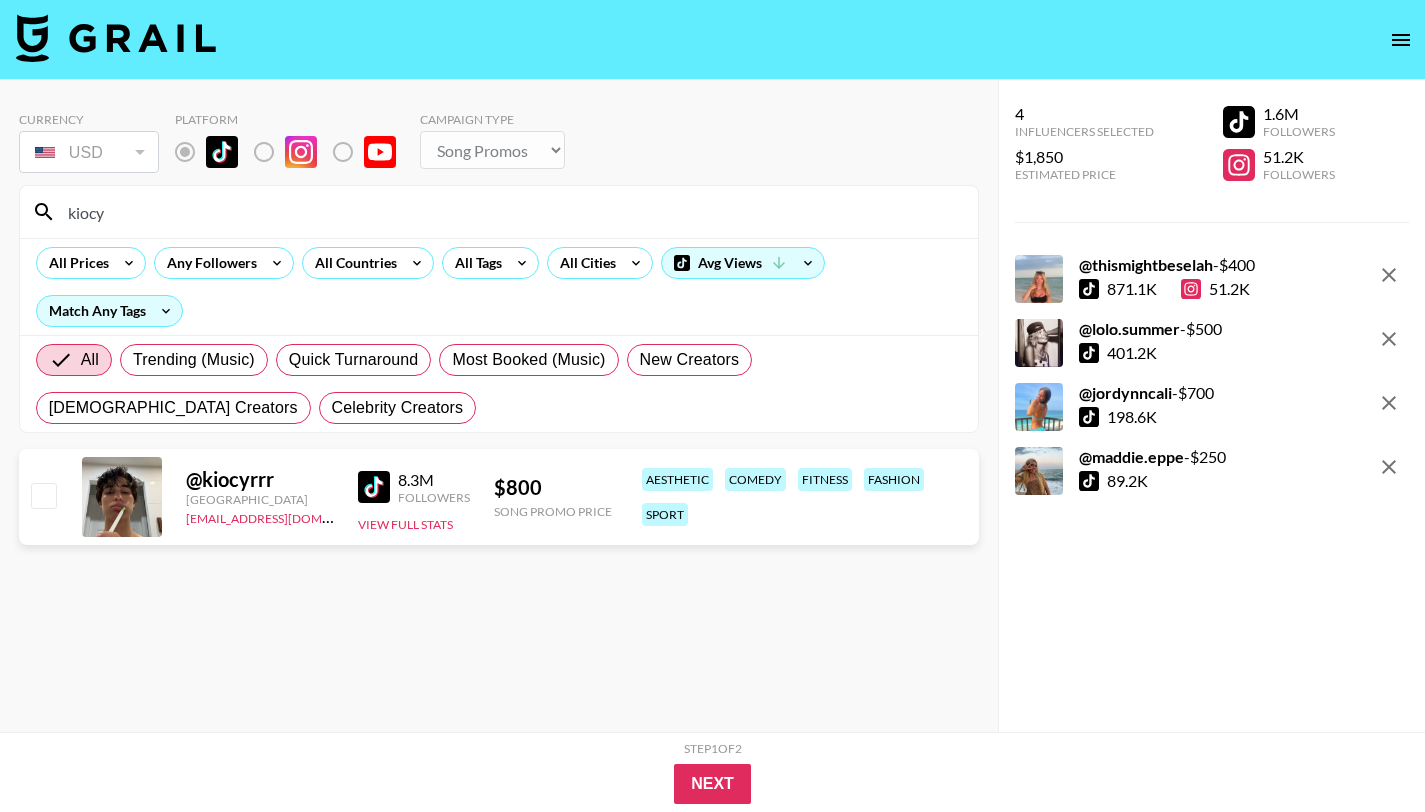 type on "kiocy" 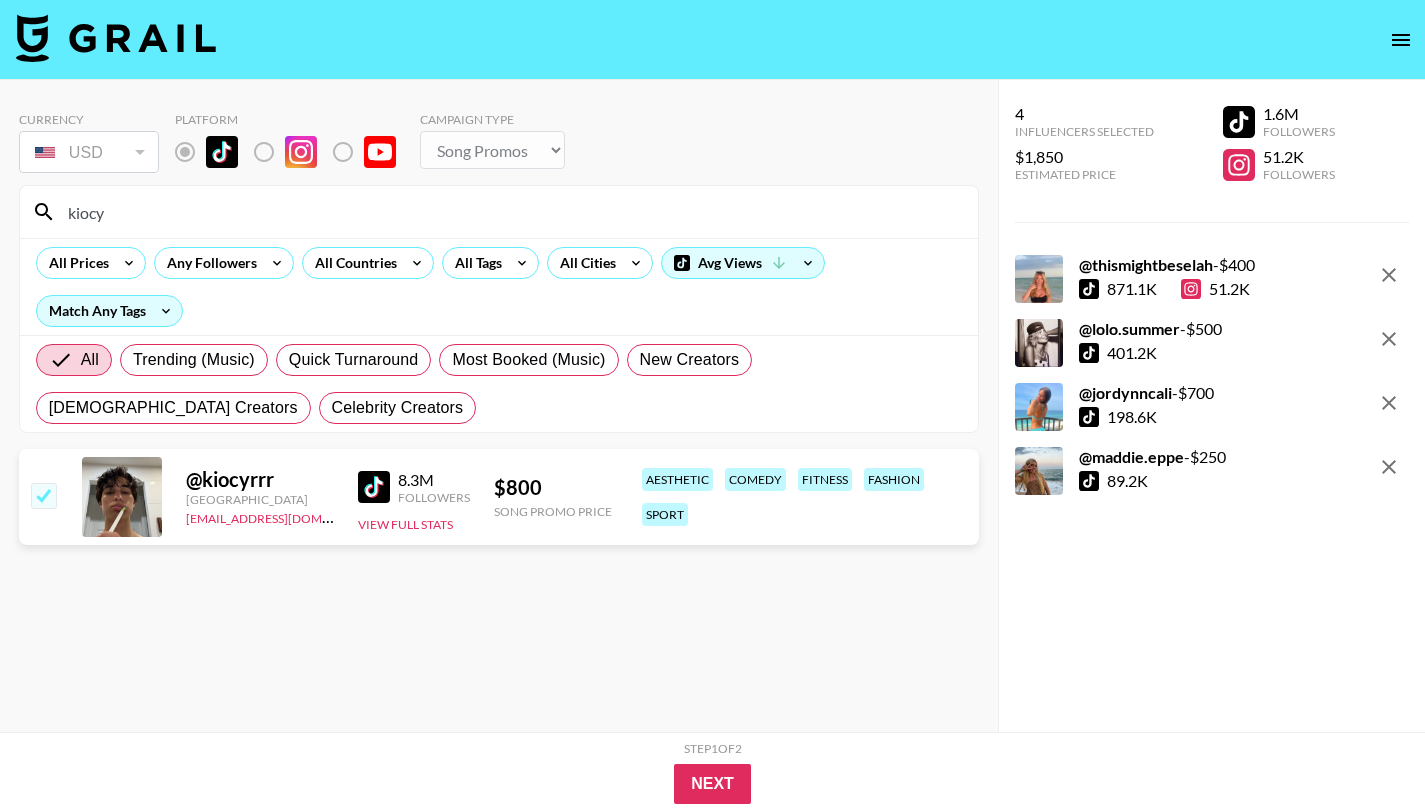 checkbox on "true" 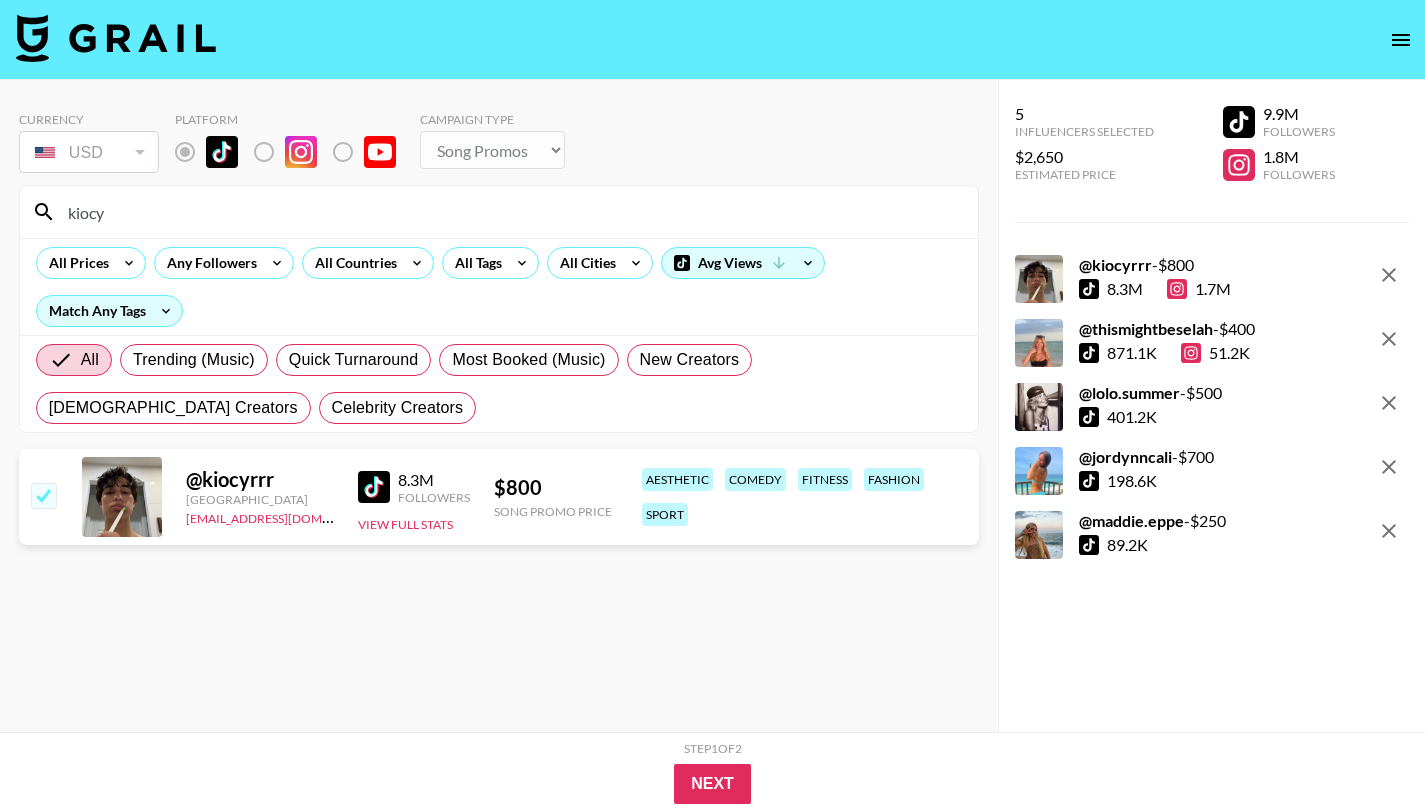 drag, startPoint x: 220, startPoint y: 215, endPoint x: 0, endPoint y: 208, distance: 220.11133 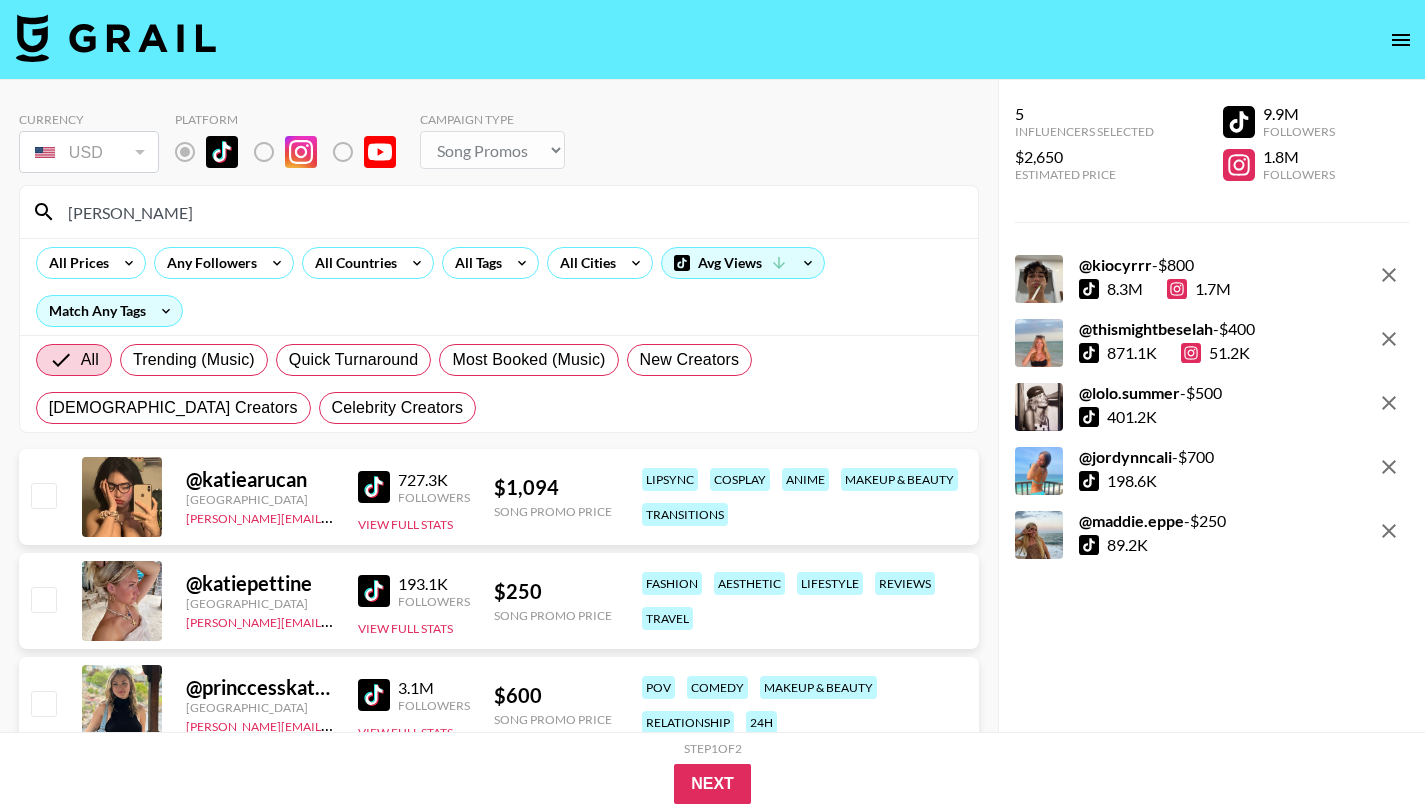 type on "[PERSON_NAME]" 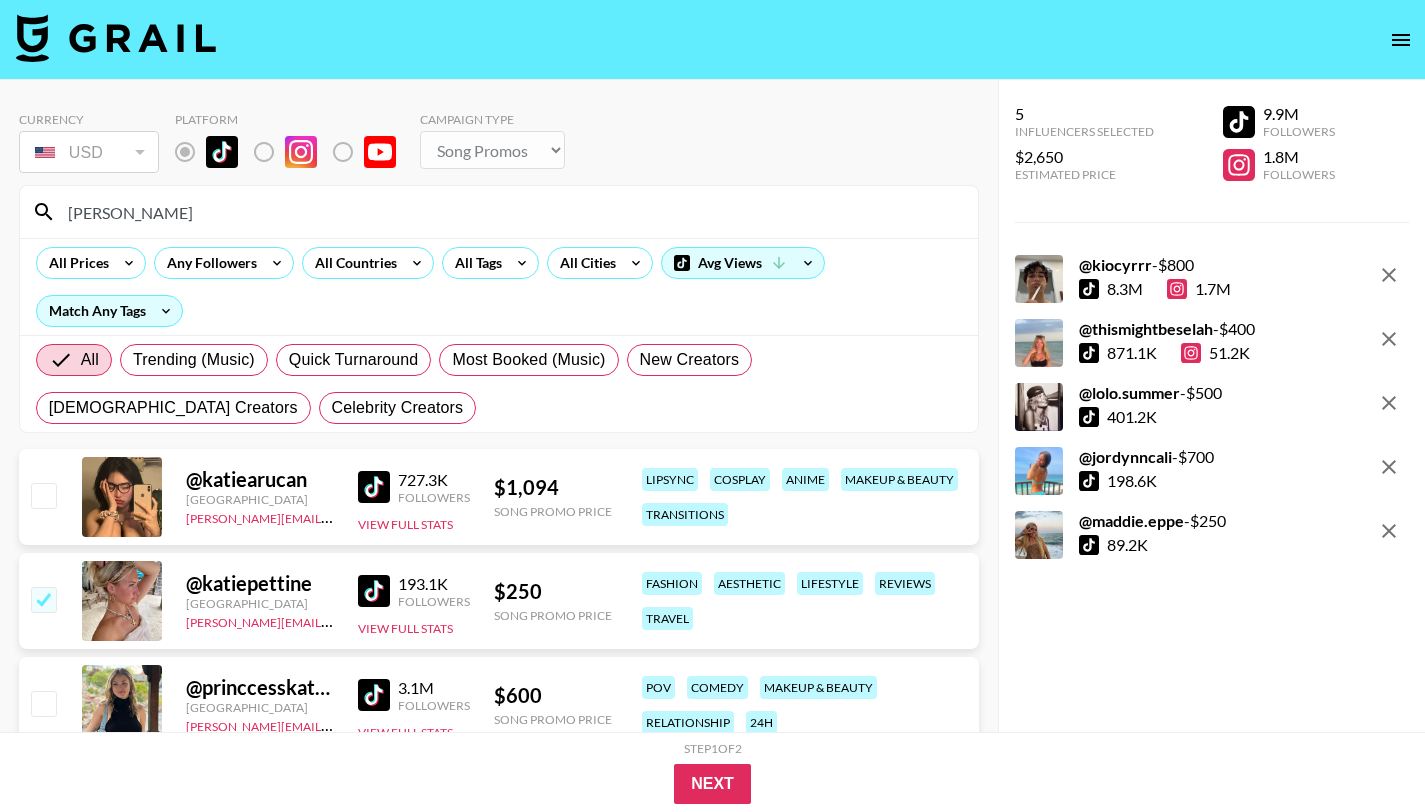 checkbox on "true" 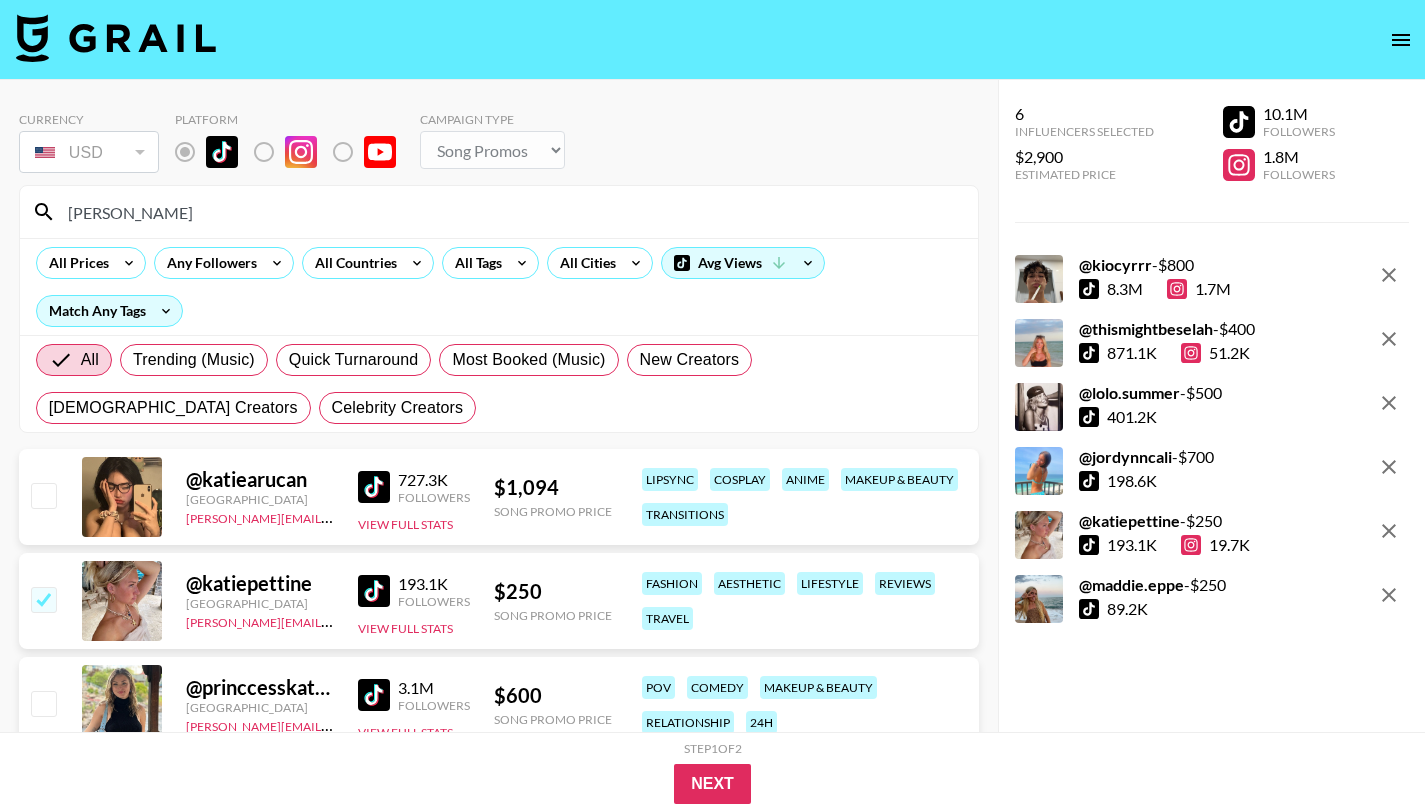 click on "[PERSON_NAME]" at bounding box center (511, 212) 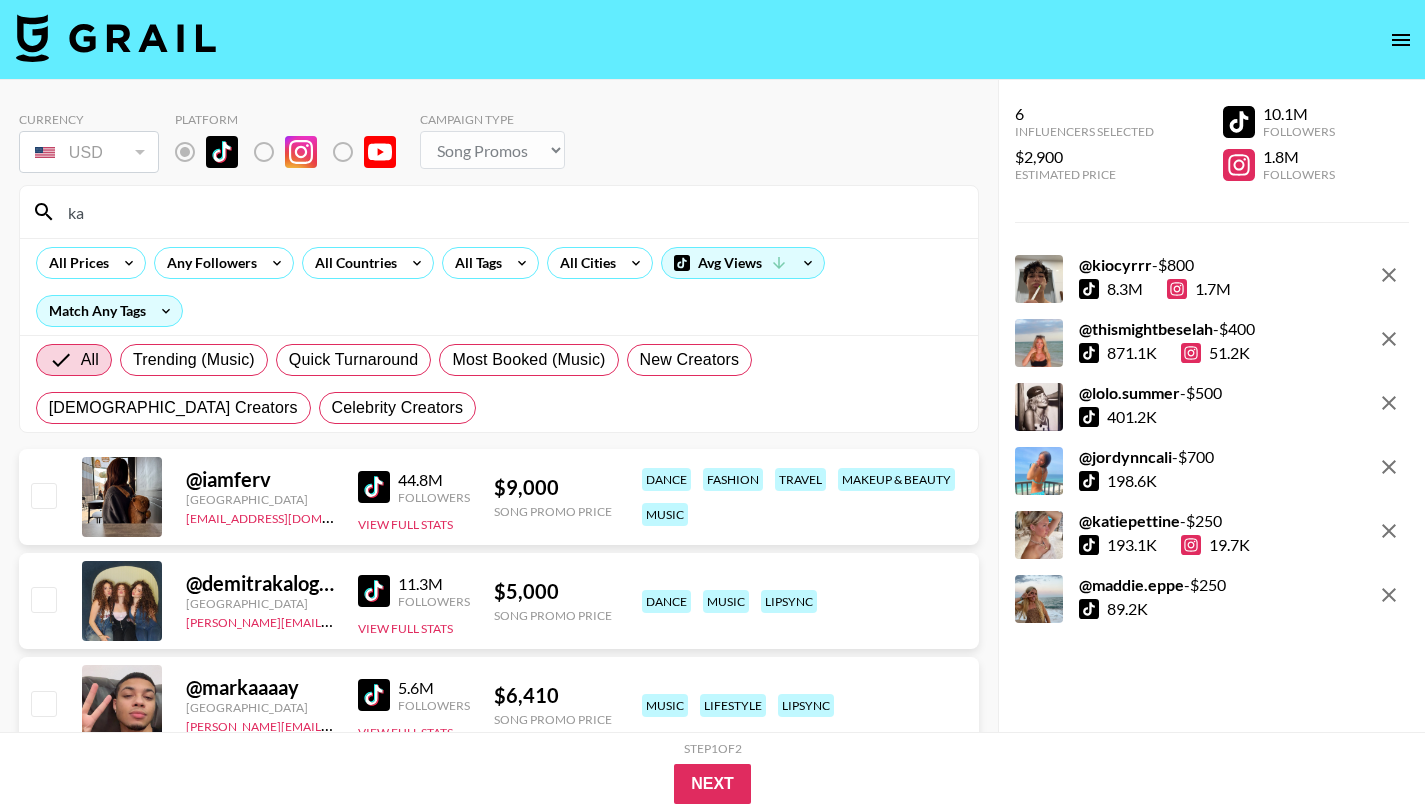 type on "k" 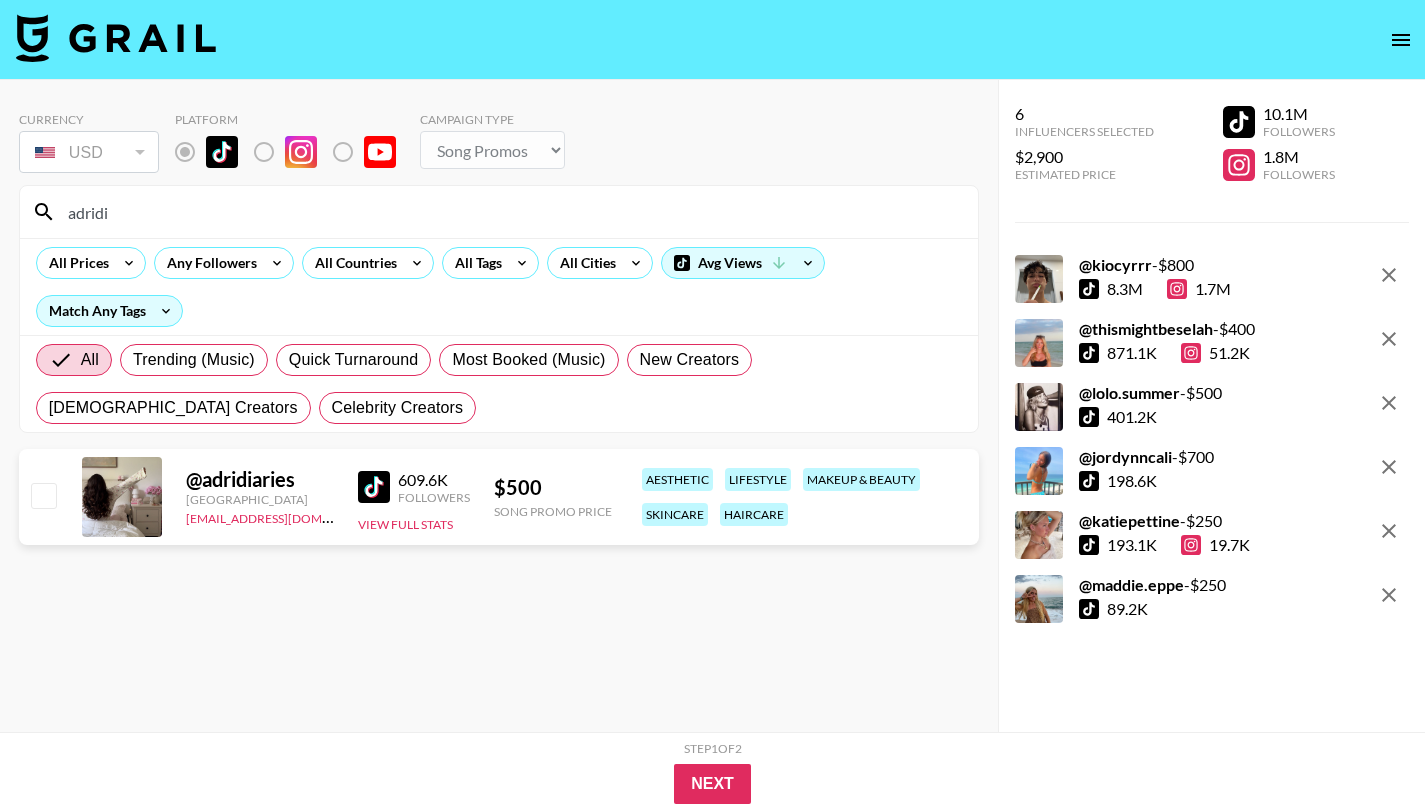 type on "adridi" 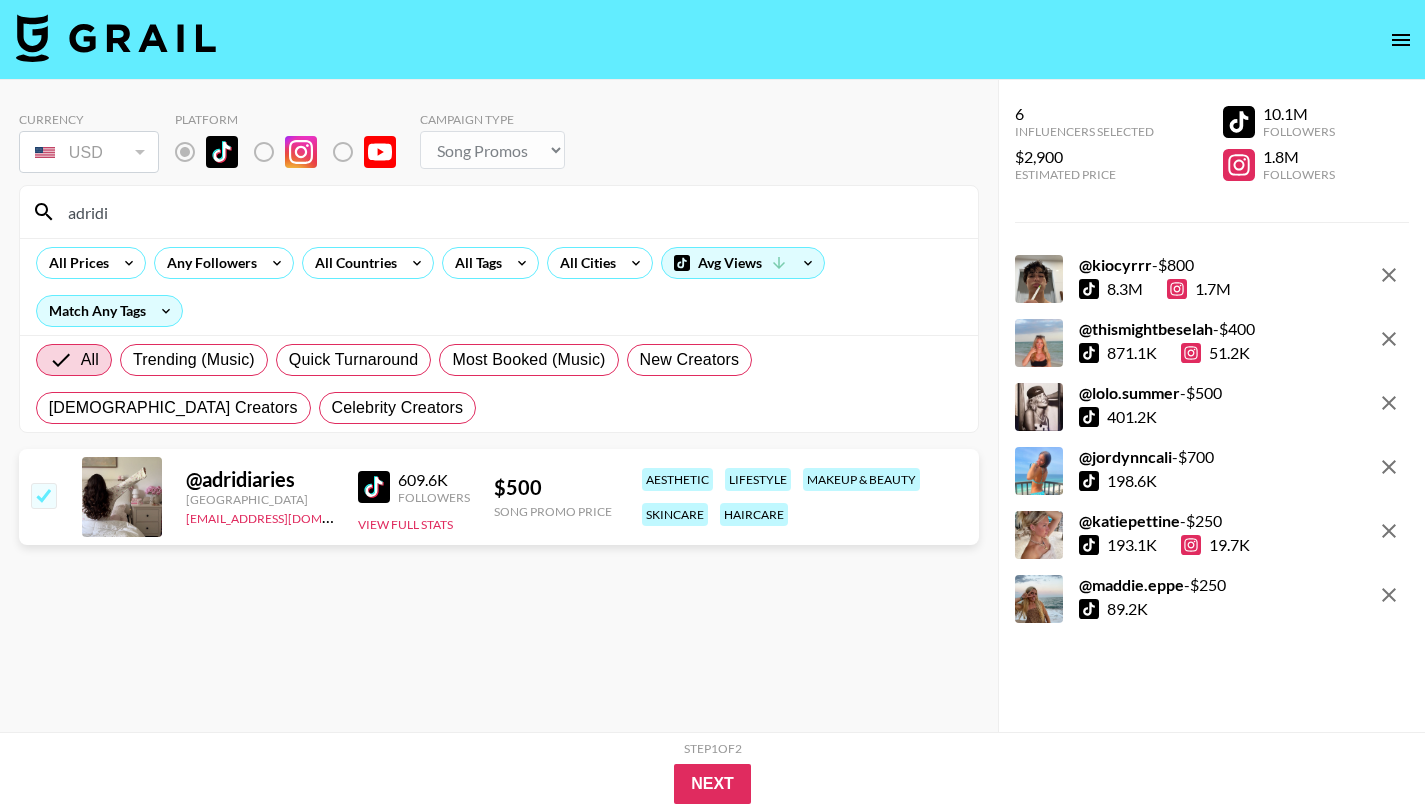 checkbox on "true" 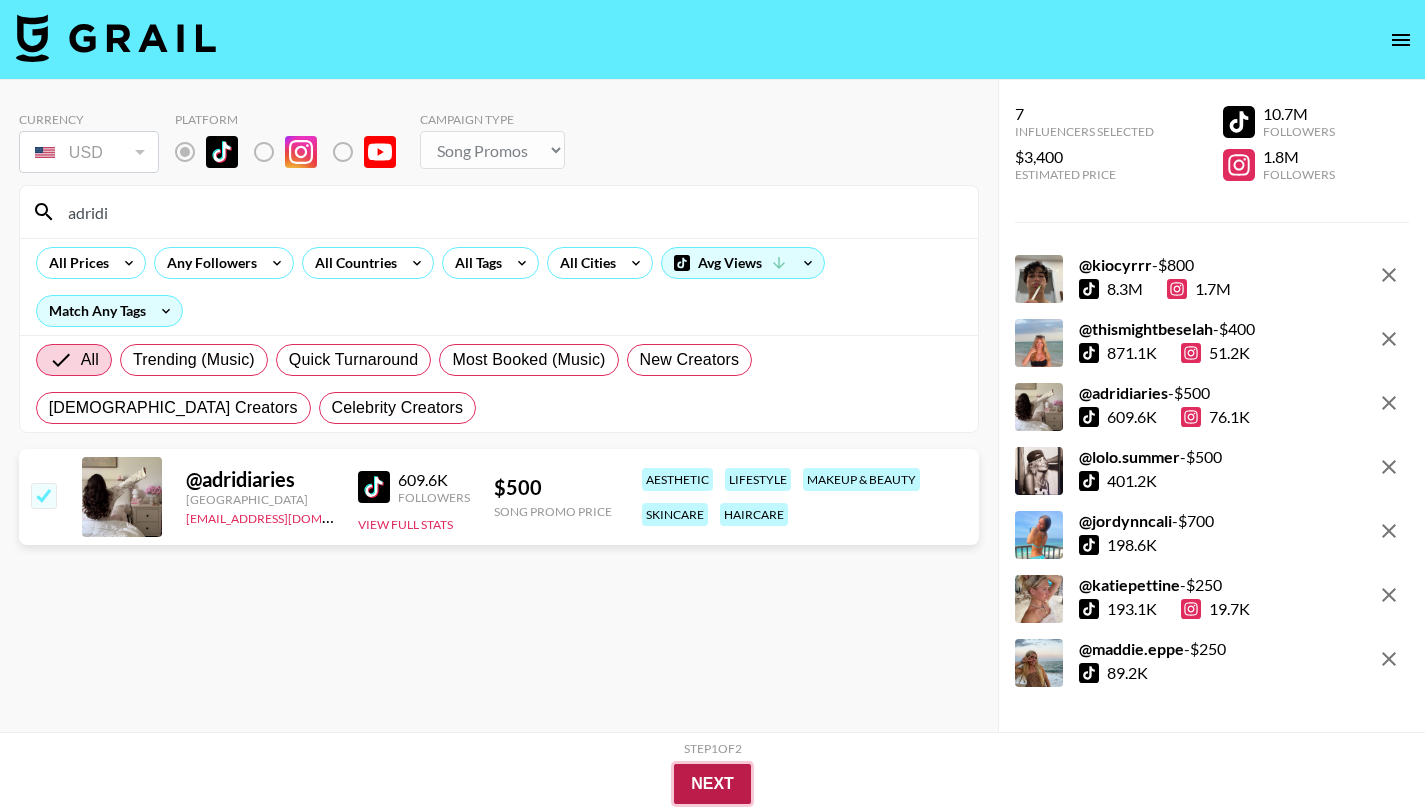 click on "Next" at bounding box center [712, 784] 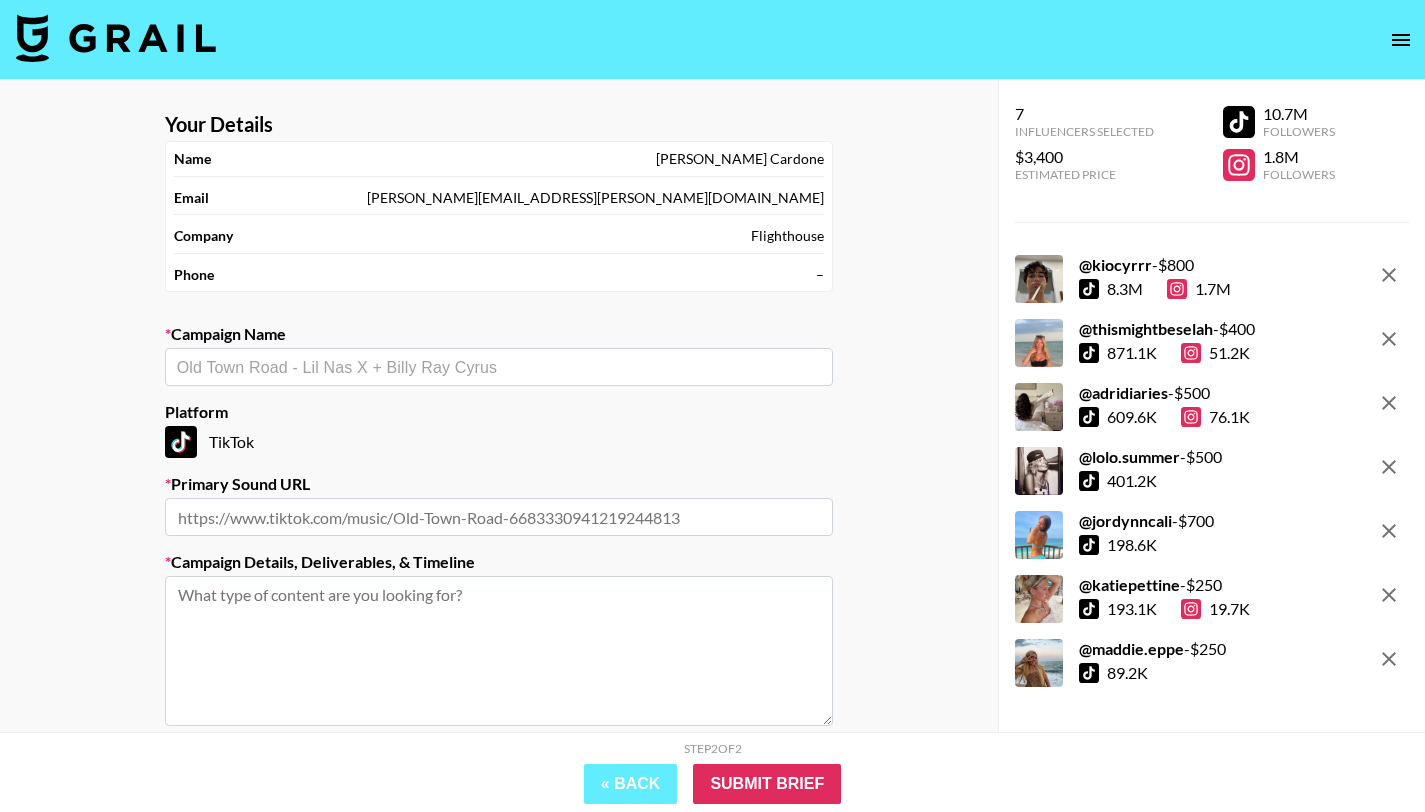 click at bounding box center (499, 367) 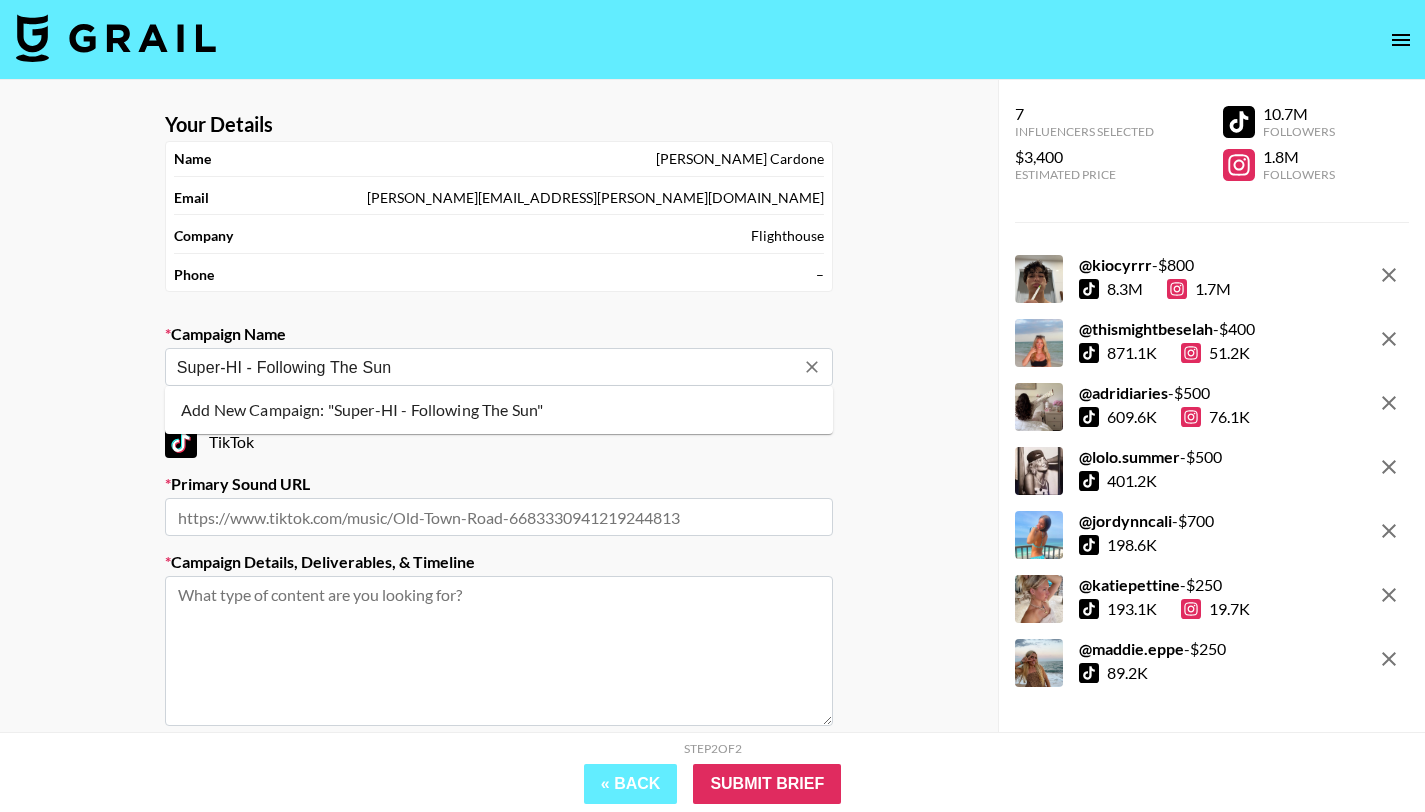 type on "Super-HI - Following The Sun" 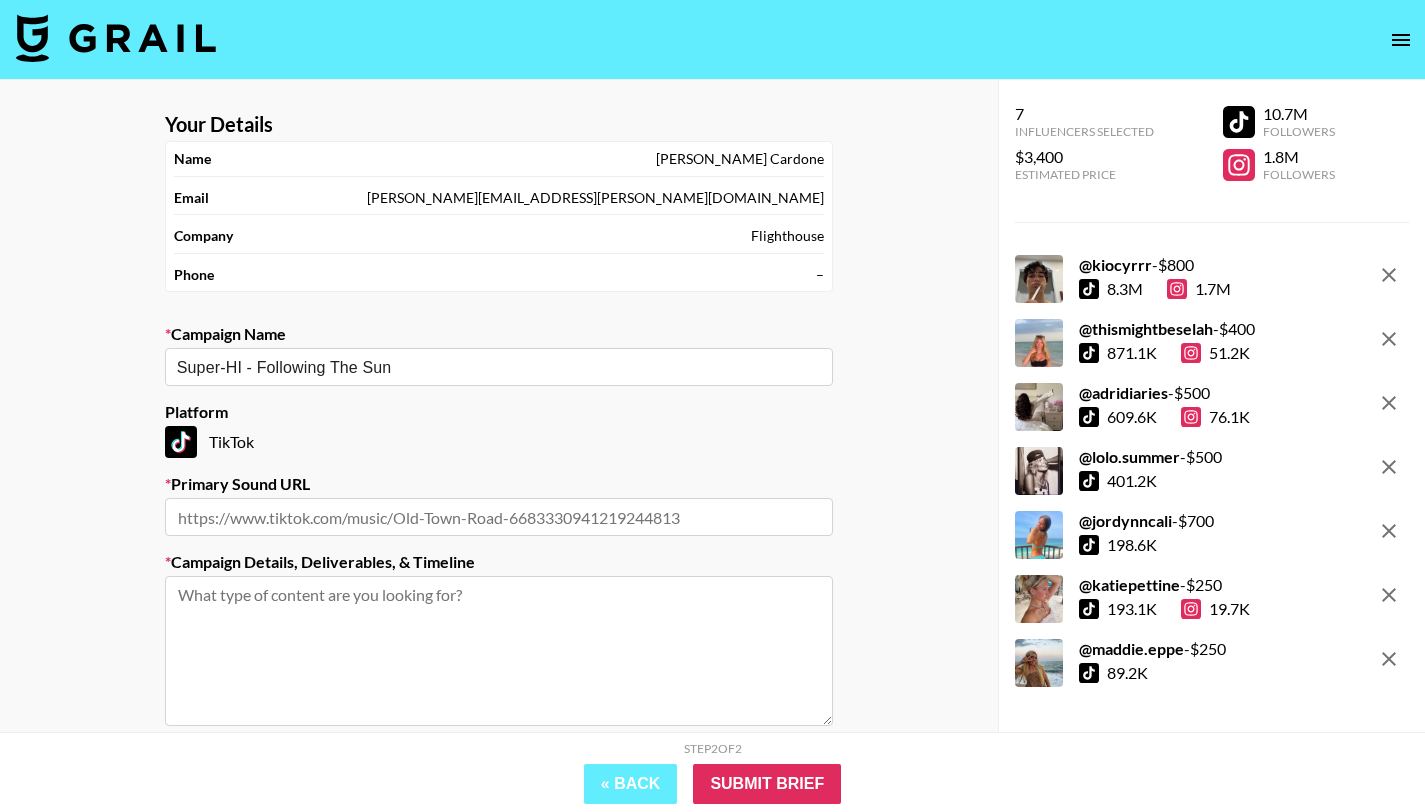type 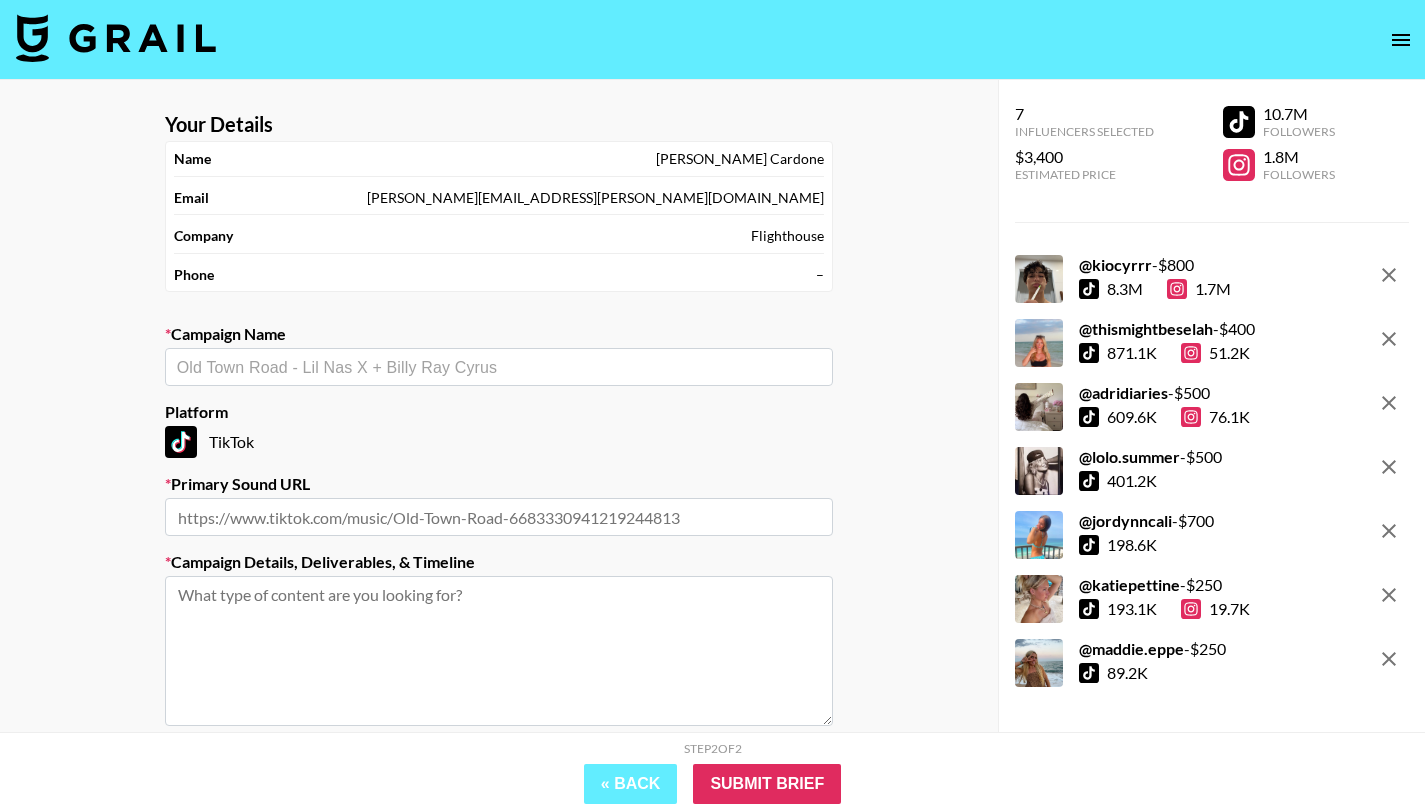 click on "​" at bounding box center [499, 367] 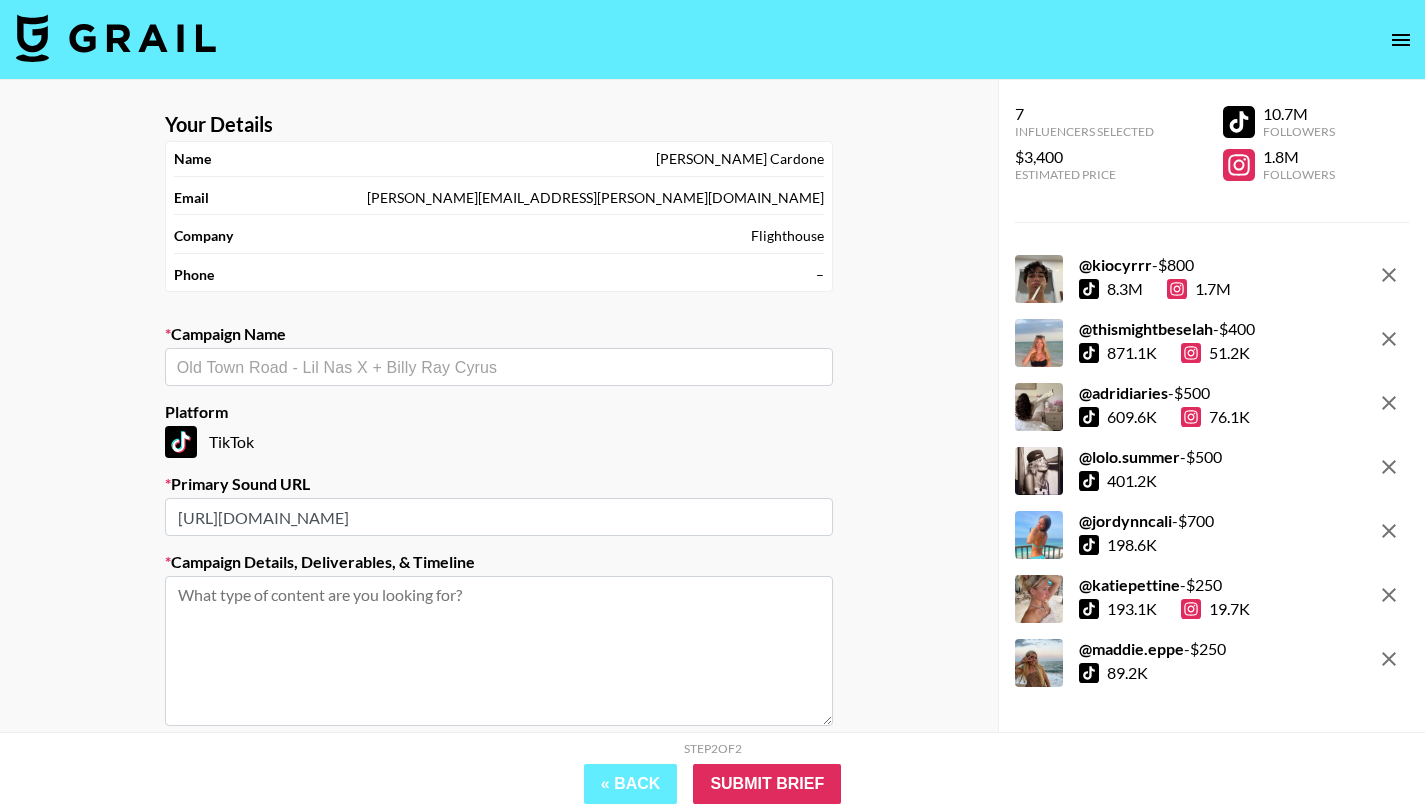 type on "[URL][DOMAIN_NAME]" 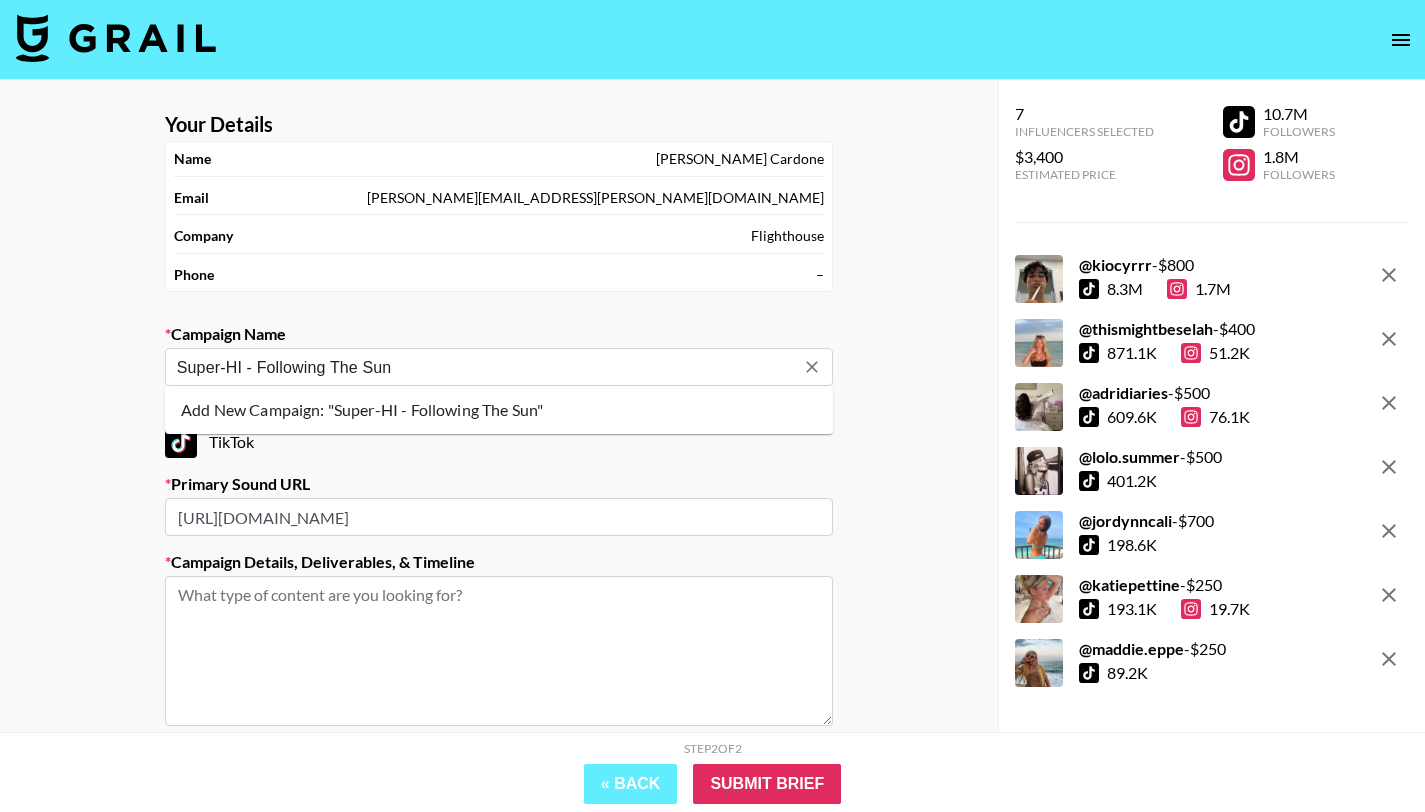 click on "Add New Campaign: "Super-HI - Following The Sun"" at bounding box center (499, 410) 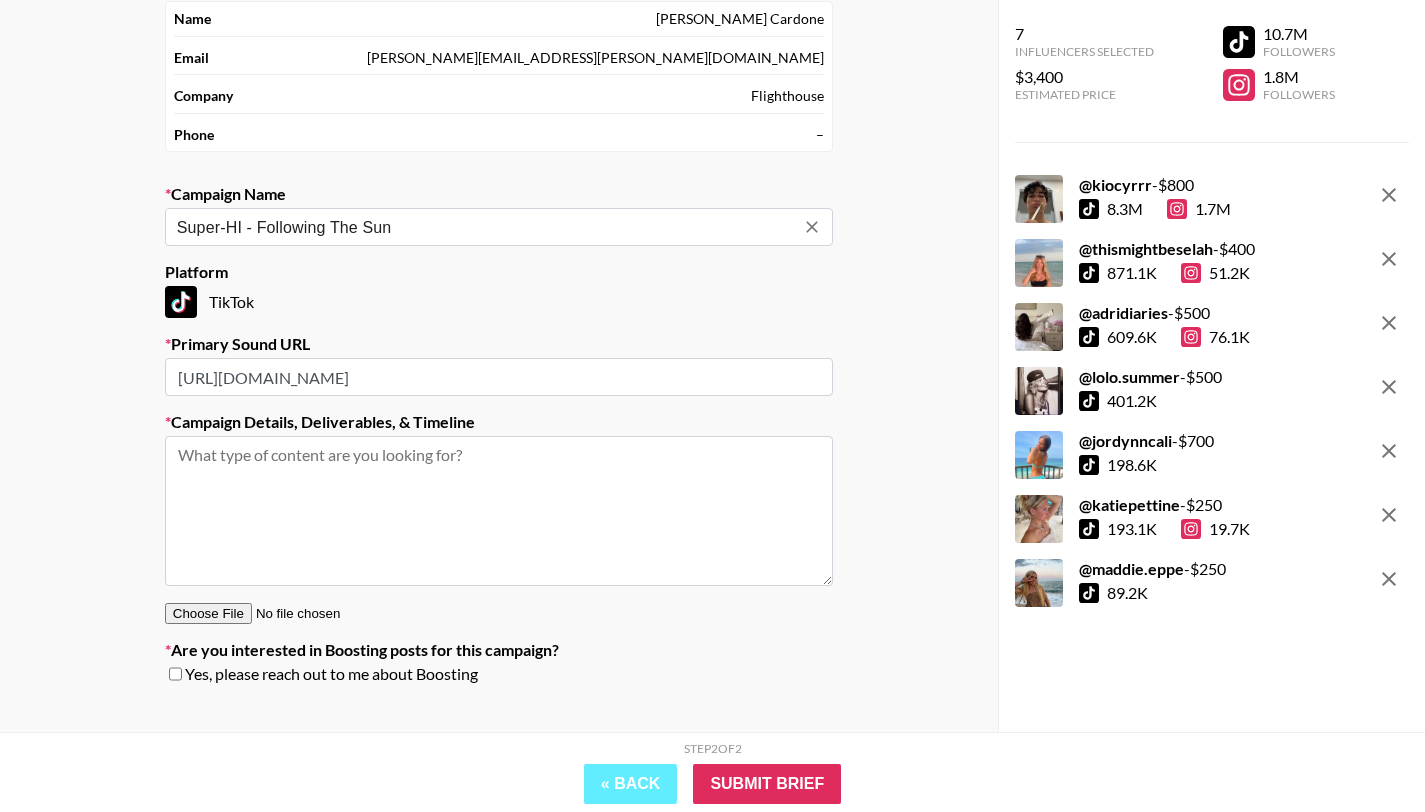 scroll, scrollTop: 172, scrollLeft: 0, axis: vertical 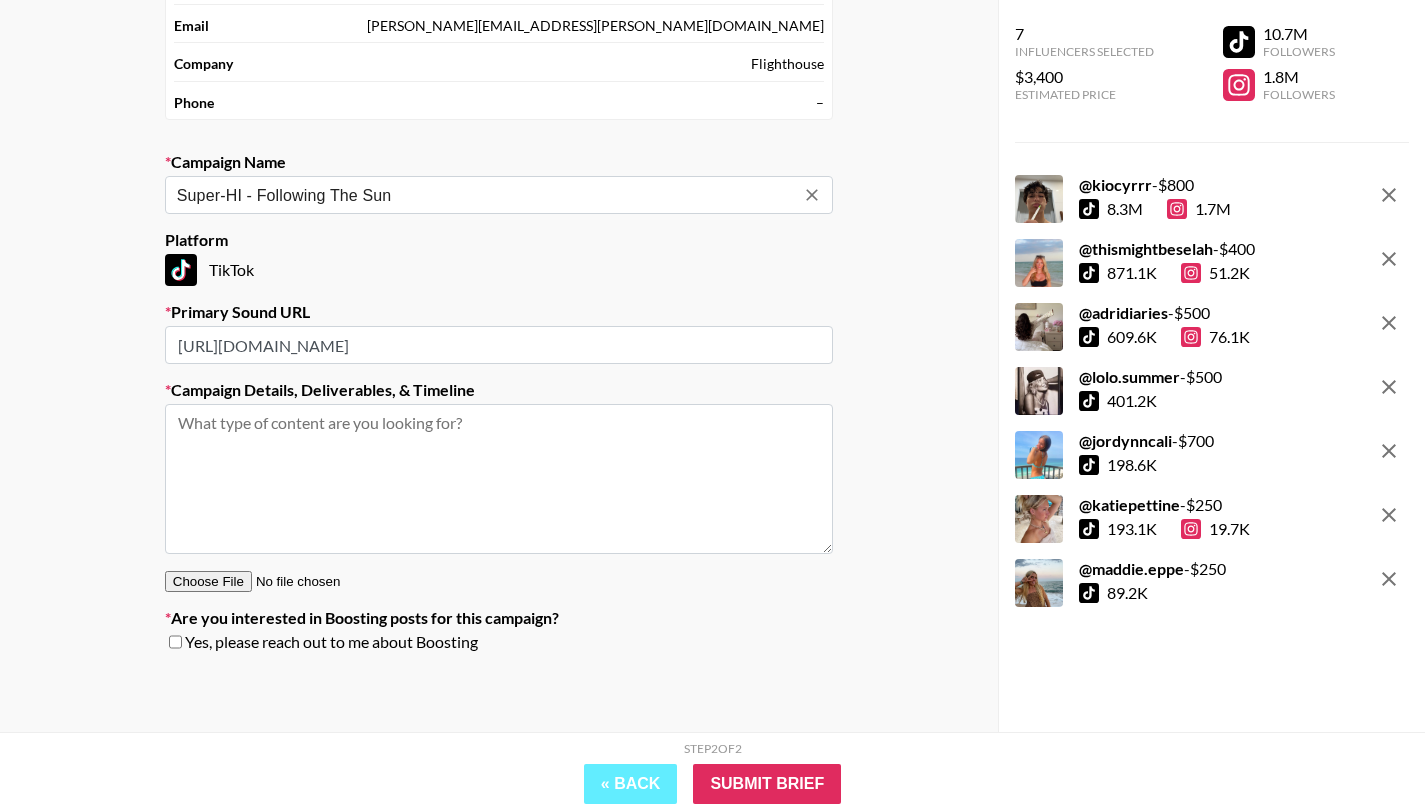 type on "Super-HI - Following The Sun" 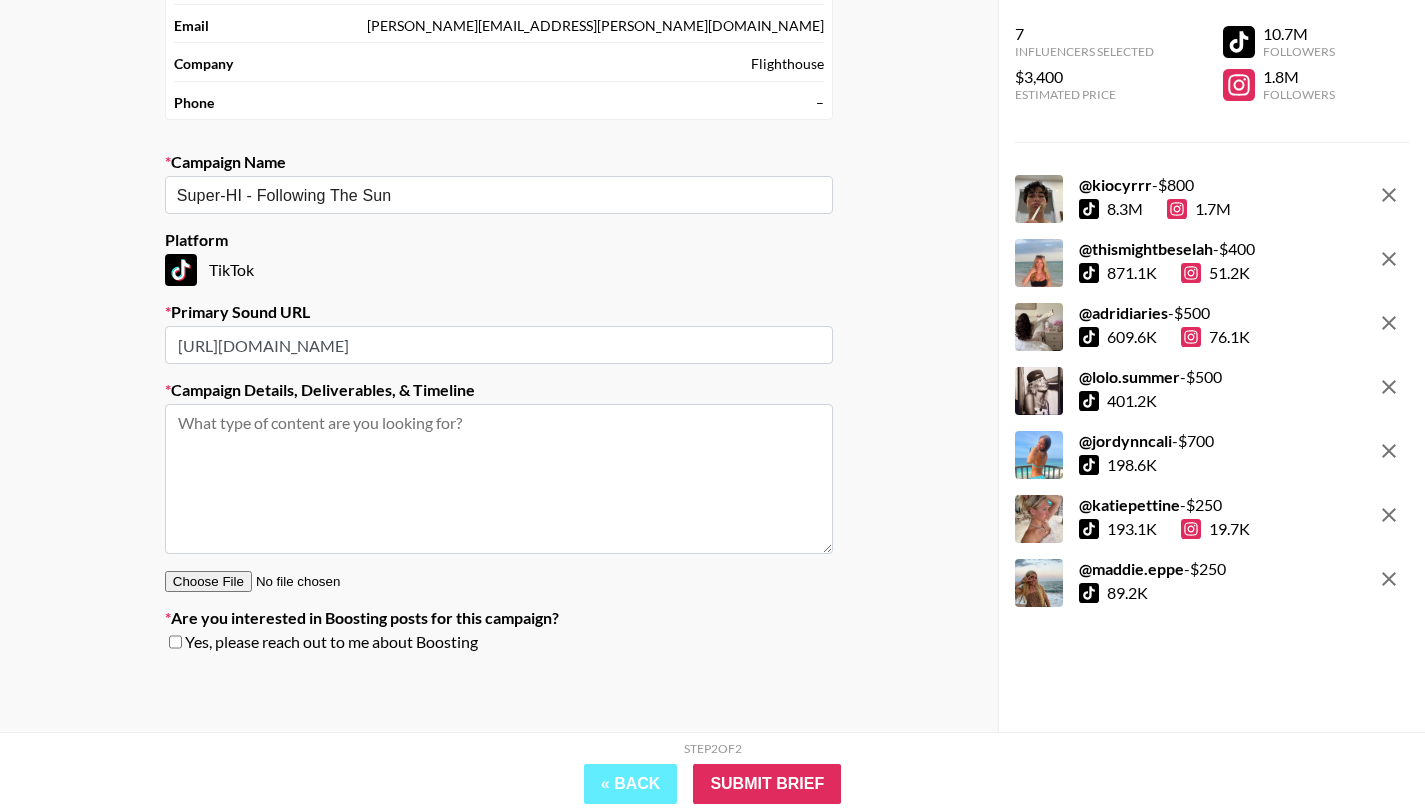 click at bounding box center [499, 479] 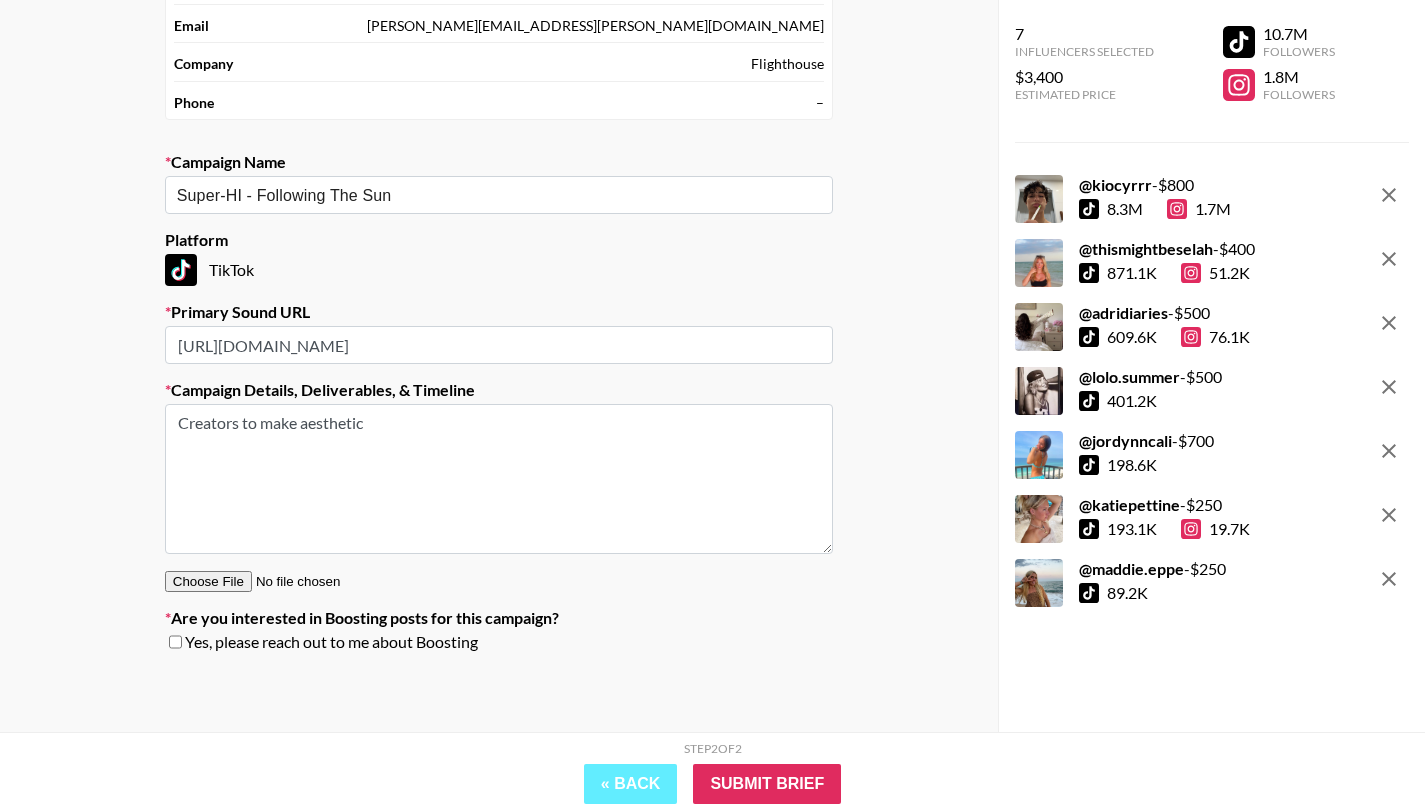 paste on "Summer content, whether that's a summer fit check, montage of their travels, day in the life during summer, or anything else summer themed. Videos should be upbeat and positive to mirror the sentiment of the song." 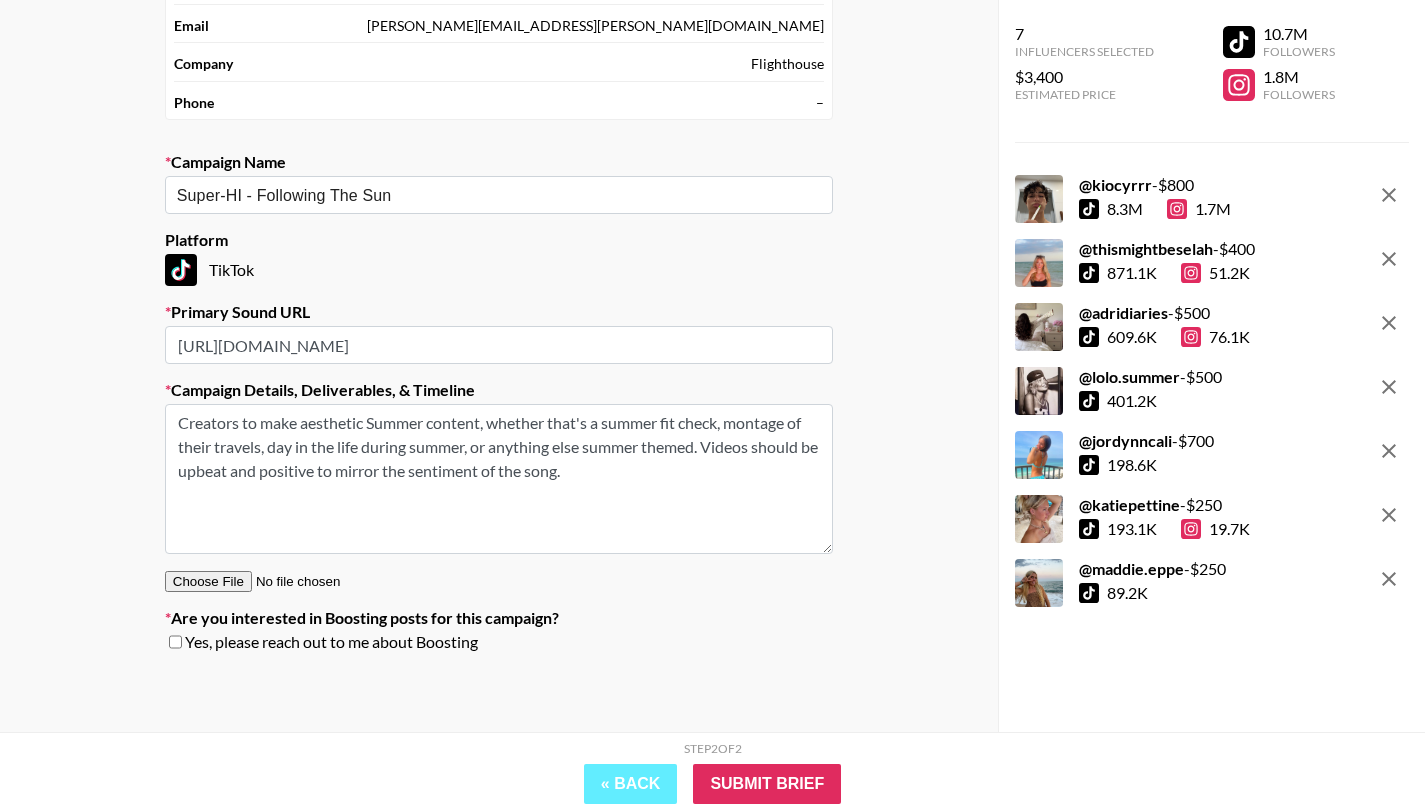 click on "Creators to make aesthetic Summer content, whether that's a summer fit check, montage of their travels, day in the life during summer, or anything else summer themed. Videos should be upbeat and positive to mirror the sentiment of the song." at bounding box center (499, 479) 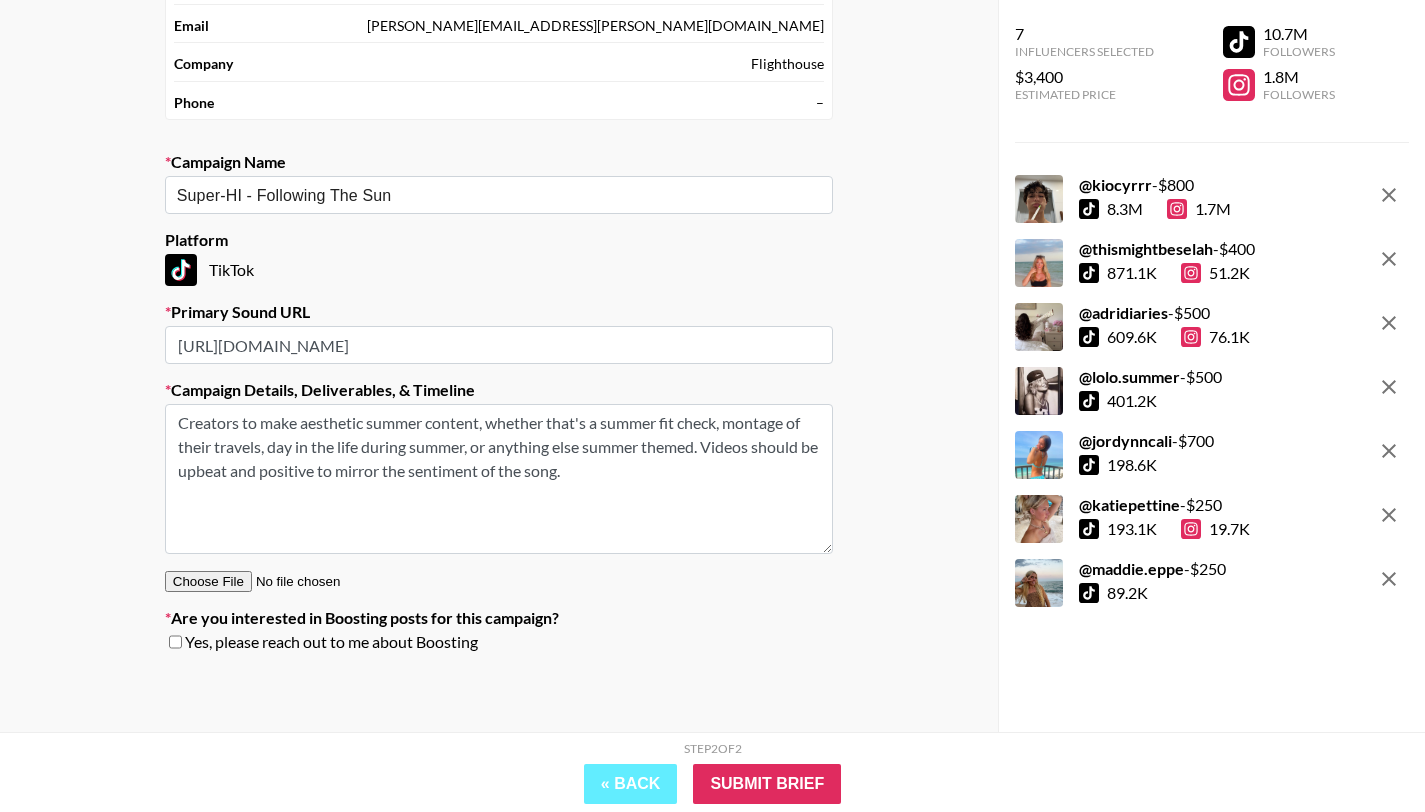 click on "Creators to make aesthetic summer content, whether that's a summer fit check, montage of their travels, day in the life during summer, or anything else summer themed. Videos should be upbeat and positive to mirror the sentiment of the song." at bounding box center (499, 479) 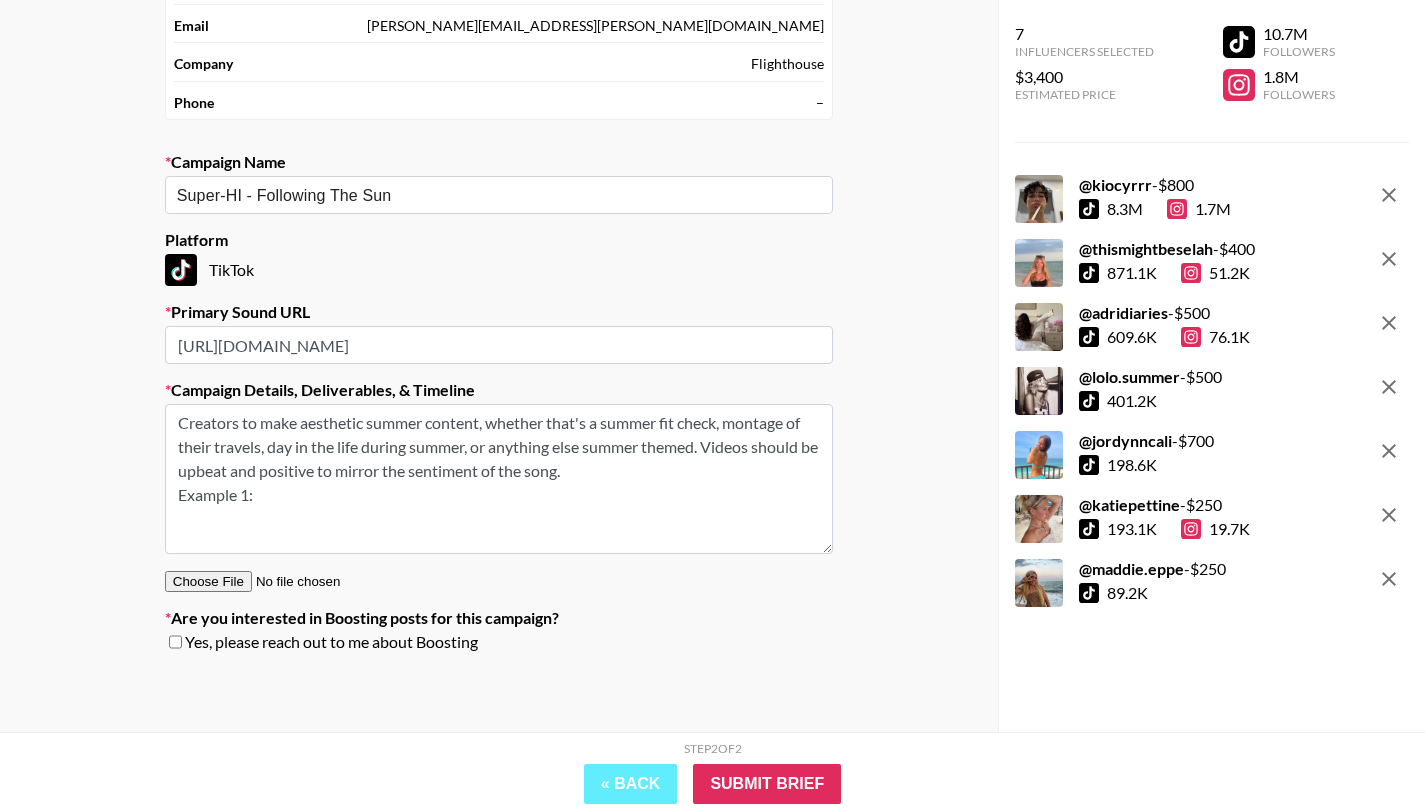 paste on "[URL][DOMAIN_NAME]" 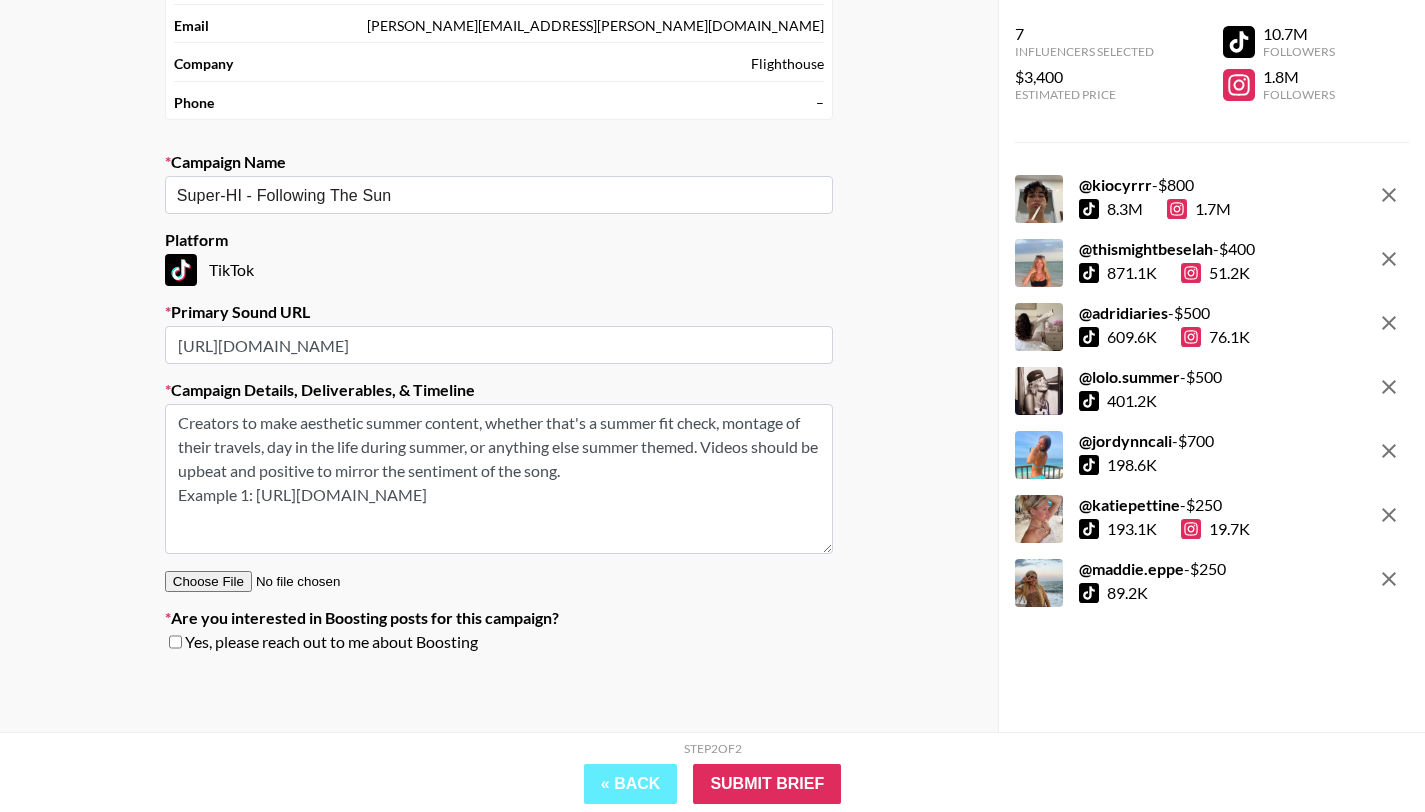 paste on "[URL][DOMAIN_NAME]" 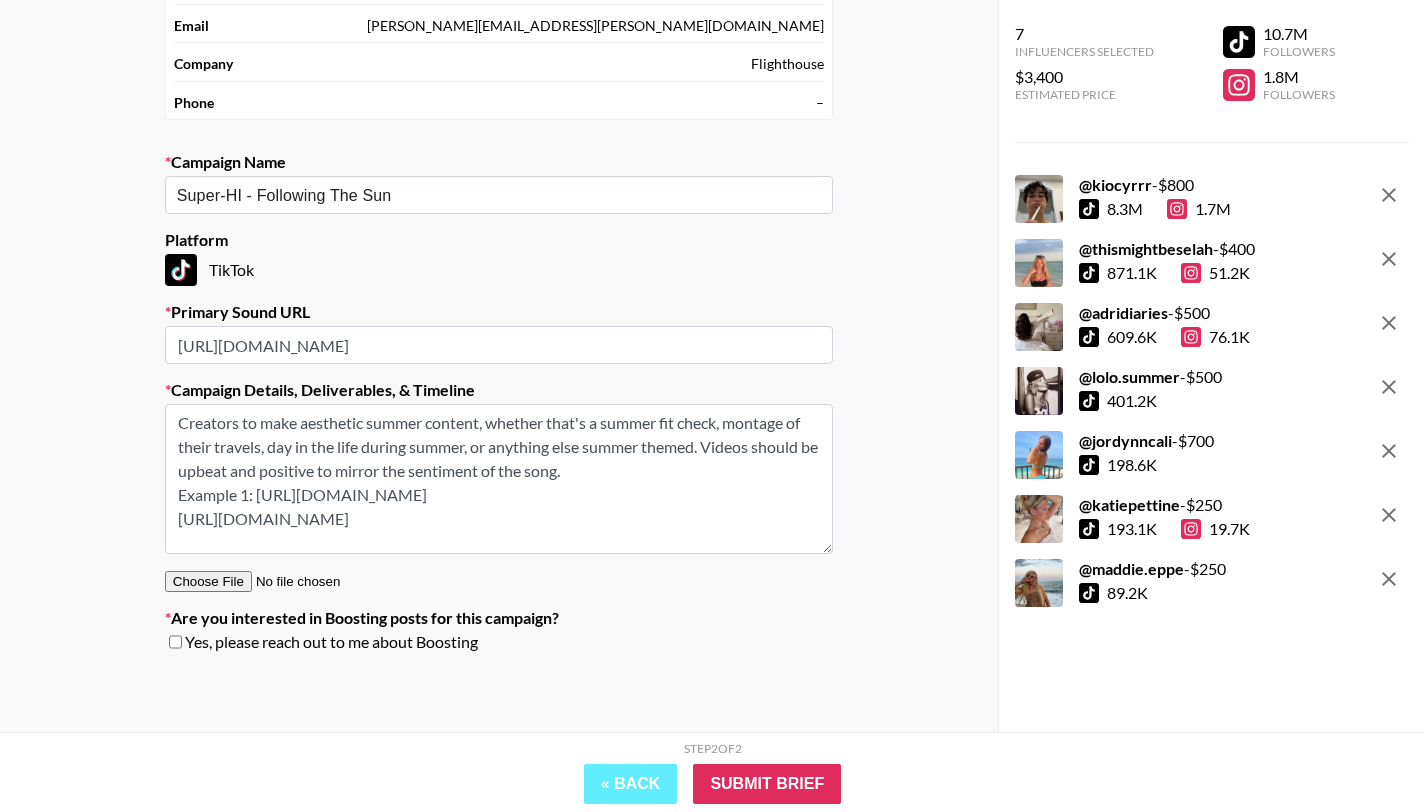 click on "Creators to make aesthetic summer content, whether that's a summer fit check, montage of their travels, day in the life during summer, or anything else summer themed. Videos should be upbeat and positive to mirror the sentiment of the song.
Example 1: [URL][DOMAIN_NAME]
[URL][DOMAIN_NAME]" at bounding box center [499, 479] 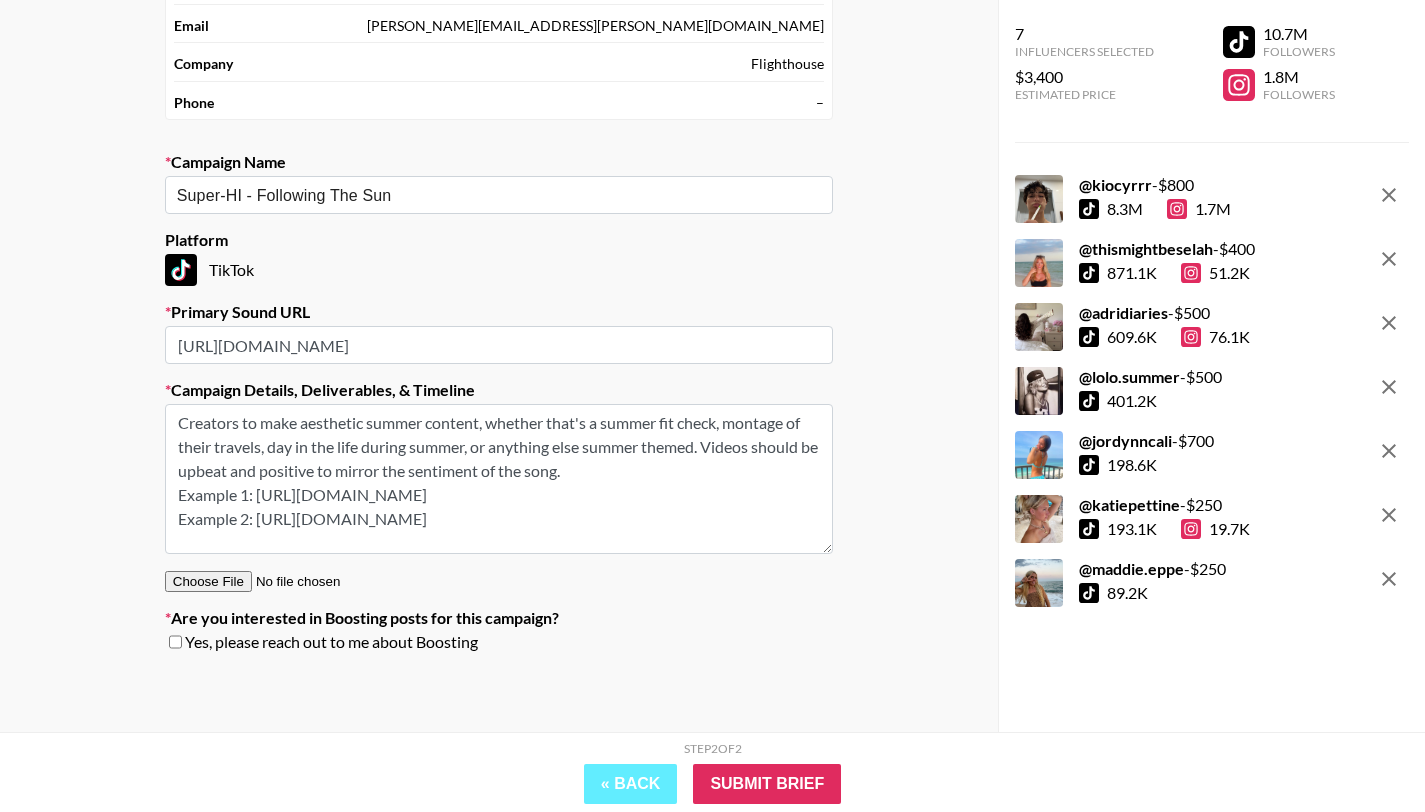 click on "Creators to make aesthetic summer content, whether that's a summer fit check, montage of their travels, day in the life during summer, or anything else summer themed. Videos should be upbeat and positive to mirror the sentiment of the song.
Example 1: [URL][DOMAIN_NAME]
Example 2: [URL][DOMAIN_NAME]" at bounding box center (499, 479) 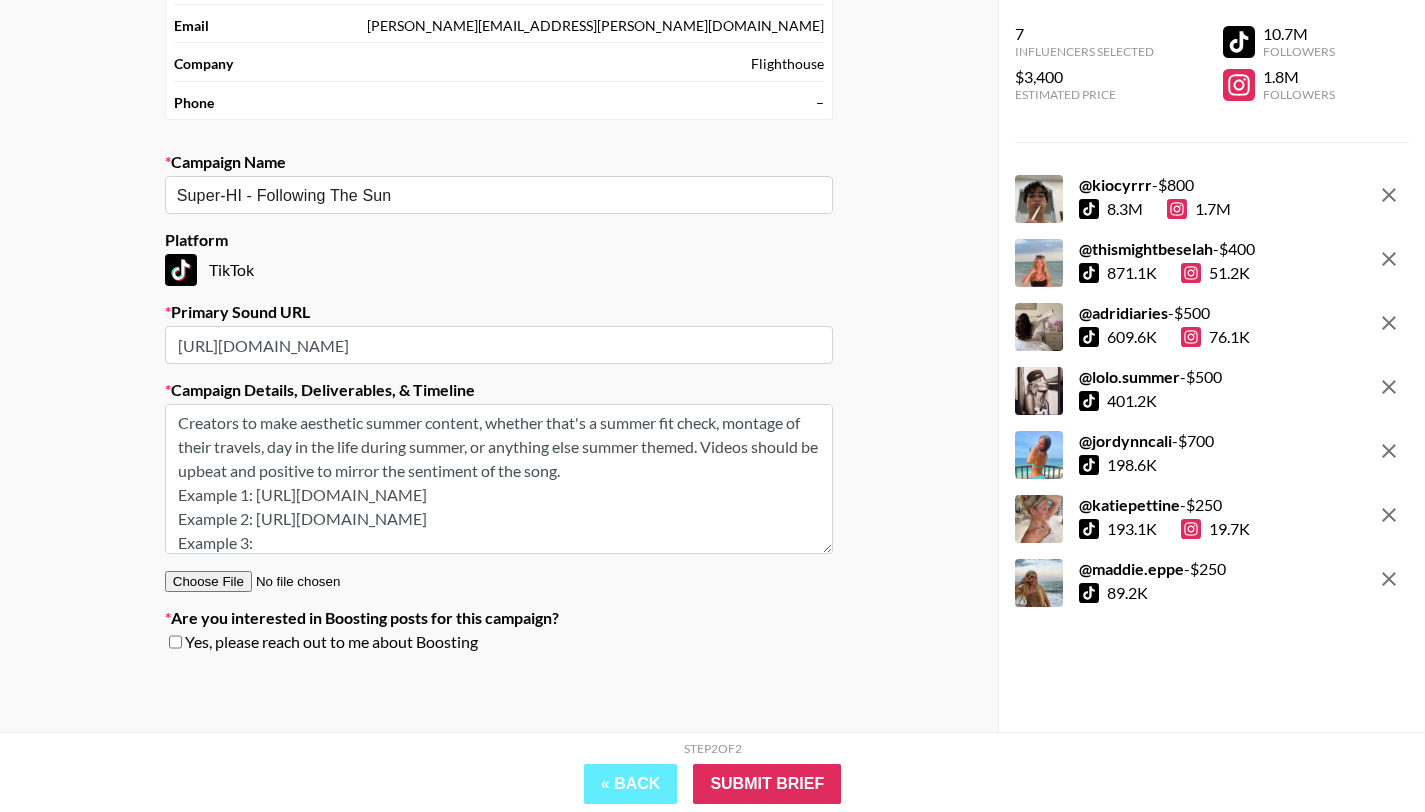 paste on "[URL][DOMAIN_NAME]" 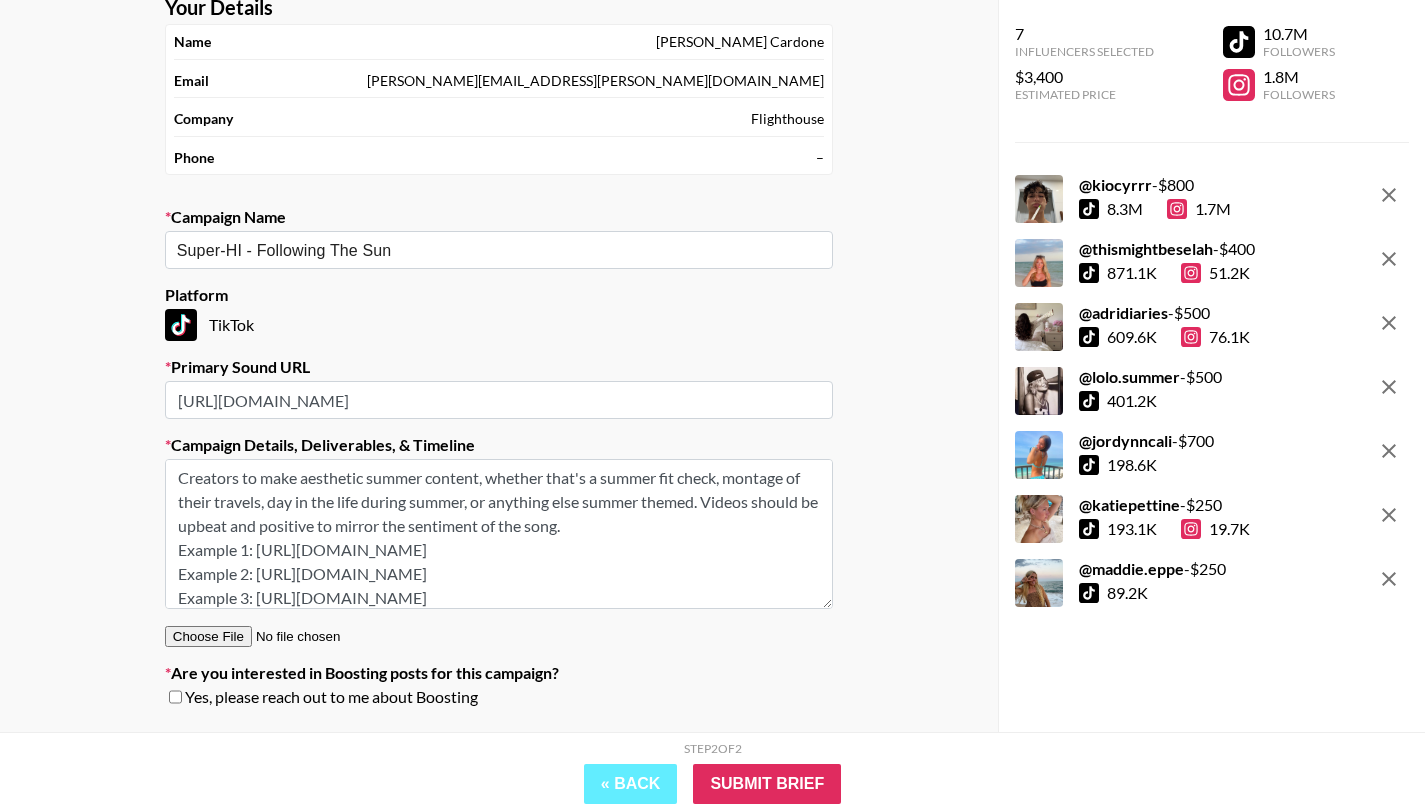 scroll, scrollTop: 113, scrollLeft: 0, axis: vertical 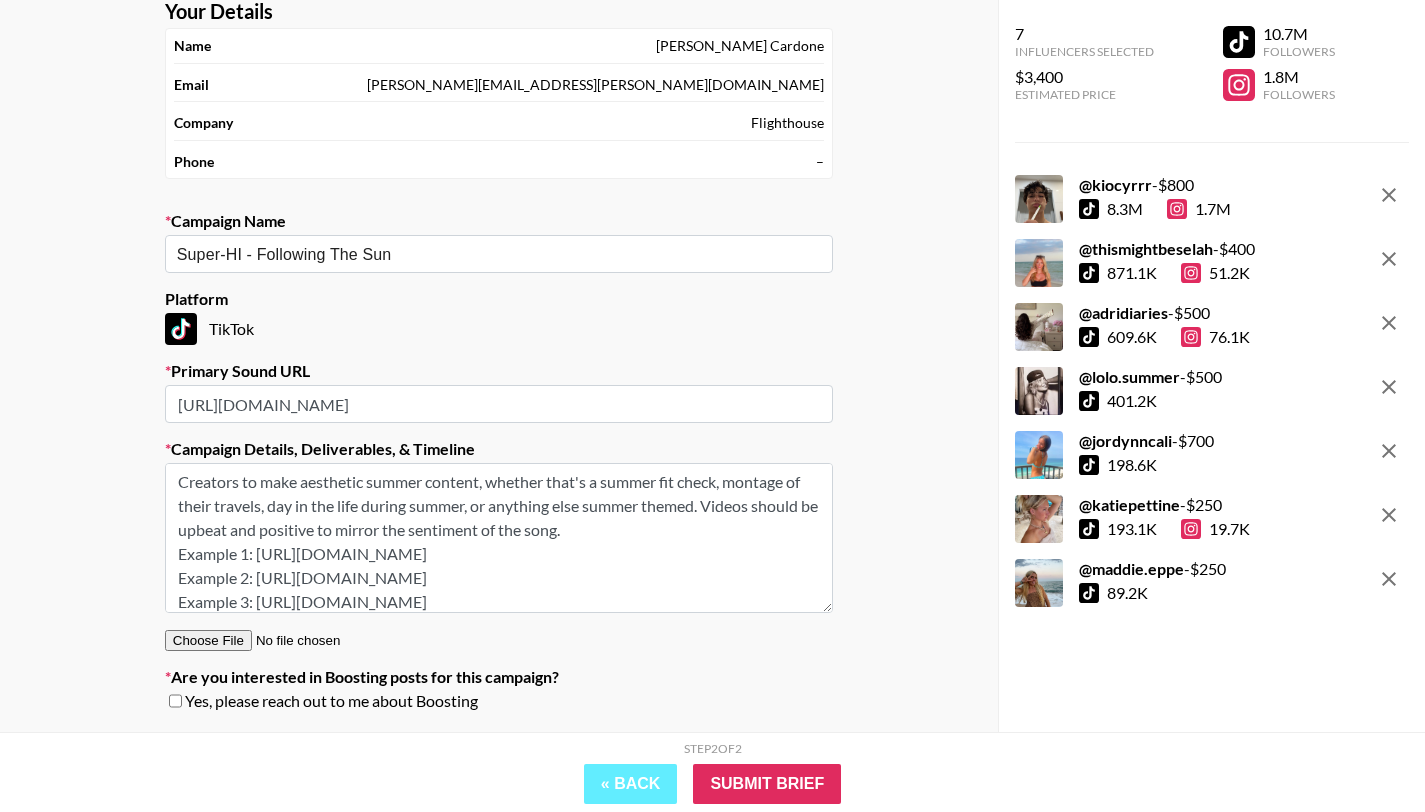 drag, startPoint x: 765, startPoint y: 603, endPoint x: 171, endPoint y: 436, distance: 617.0292 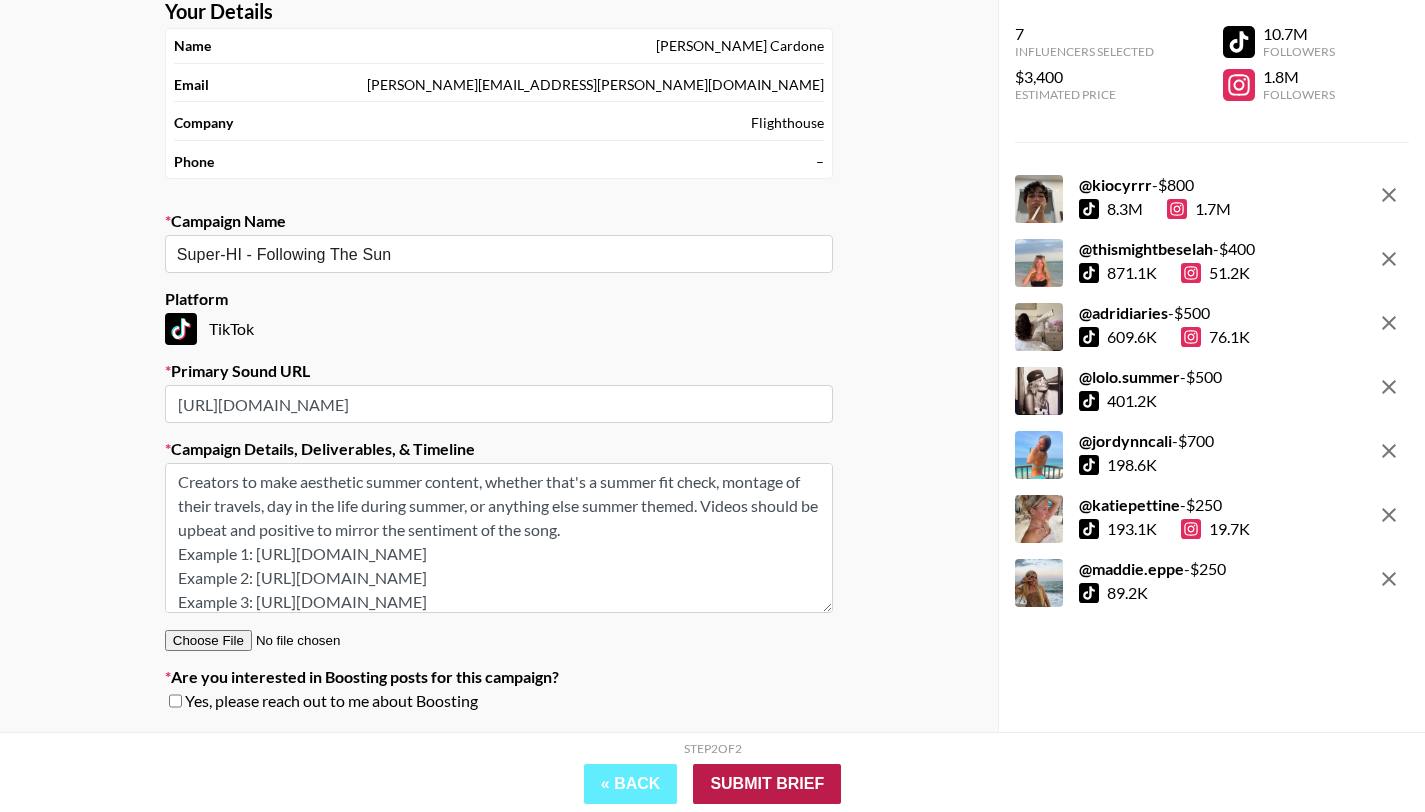 type on "Creators to make aesthetic summer content, whether that's a summer fit check, montage of their travels, day in the life during summer, or anything else summer themed. Videos should be upbeat and positive to mirror the sentiment of the song.
Example 1: [URL][DOMAIN_NAME]
Example 2: [URL][DOMAIN_NAME]
Example 3: [URL][DOMAIN_NAME]" 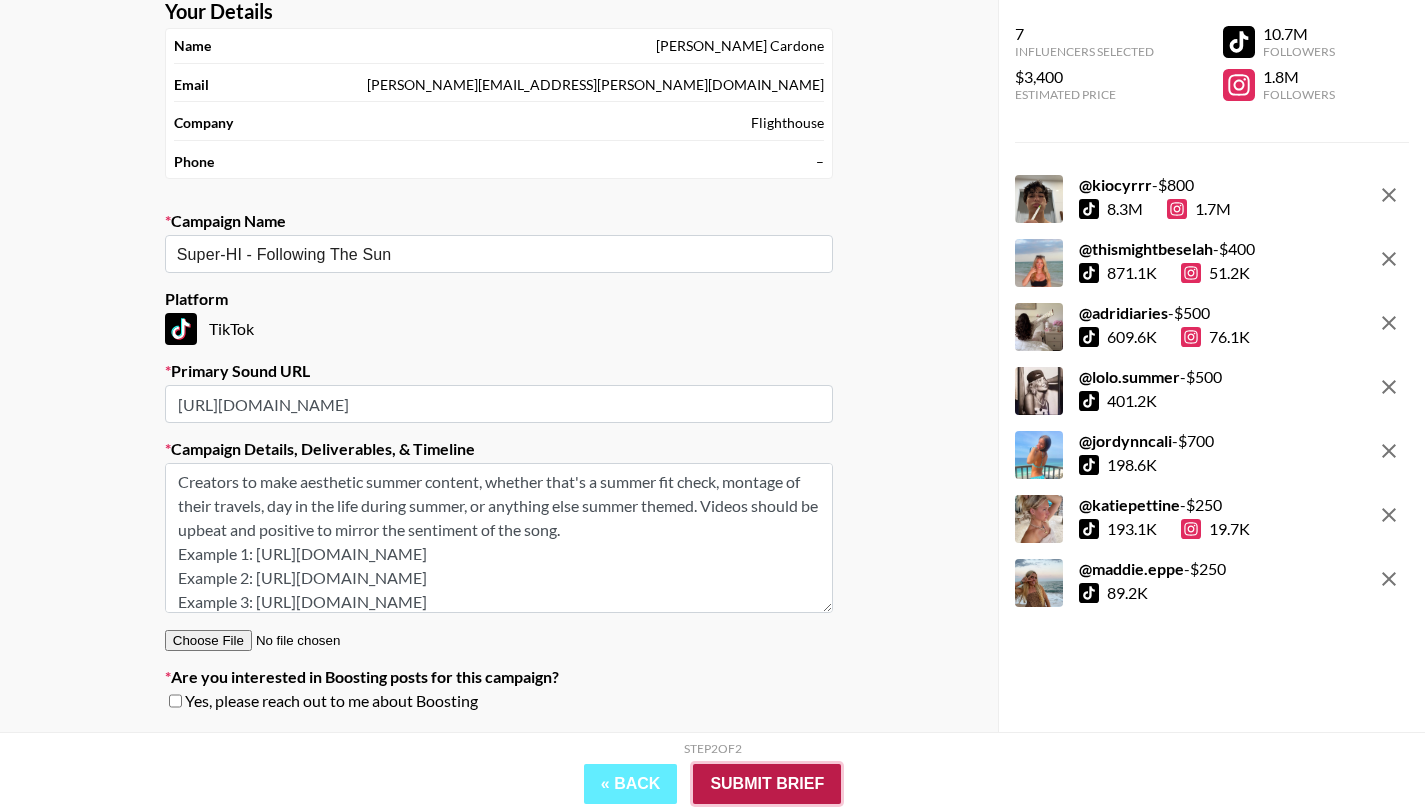click on "Submit Brief" at bounding box center [767, 784] 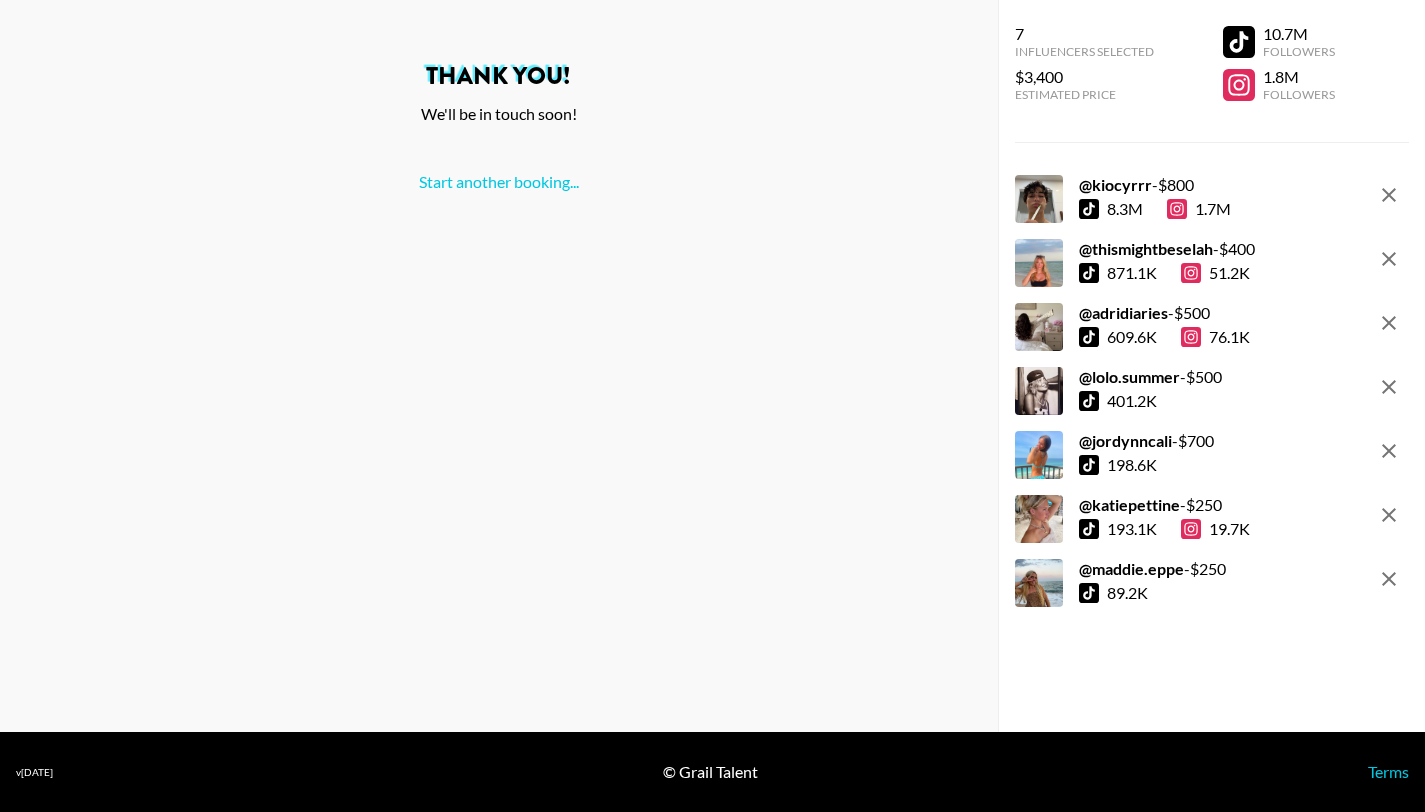 scroll, scrollTop: 0, scrollLeft: 0, axis: both 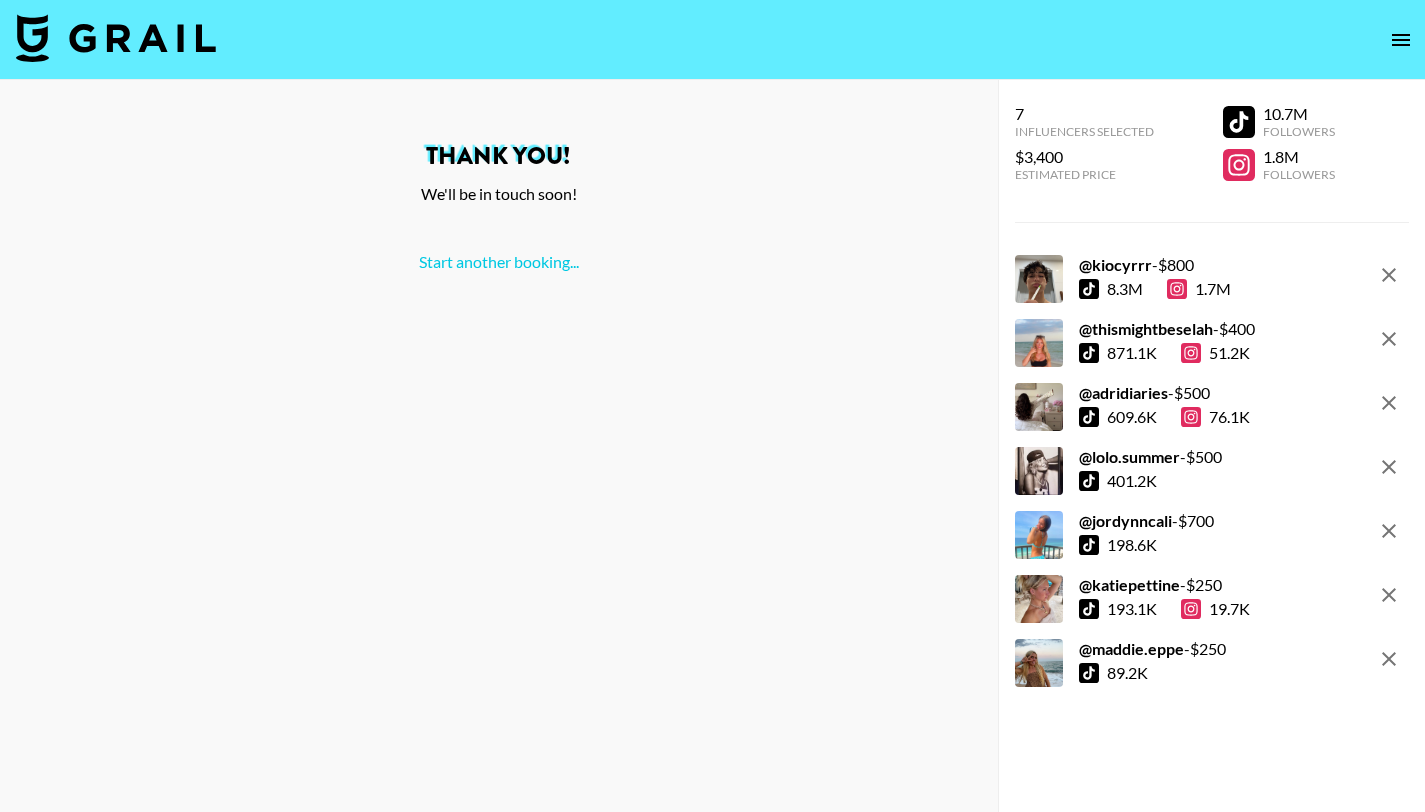 click on "Thank You! We'll be in touch soon! Start another booking... 7 Influencers Selected $3,400 Estimated Price 10.7M Followers 1.8M Followers @ kiocyrrr  -  $ 800 8.3M   1.7M @ thismightbeselah  -  $ 400 871.1K   51.2K @ adridiaries  -  $ 500 609.6K   76.1K @ lolo.summer  -  $ 500 401.2K @ jordynncali  -  $ 700 198.6K @ katiepettine  -  $ 250 193.1K   19.7K @ maddie.eppe  -  $ 250 89.2K 7 Influencers Selected $3,400 Estimated Price 10.7M Followers 1.8M Followers v [DATE] © Grail Talent Terms" at bounding box center [712, 446] 